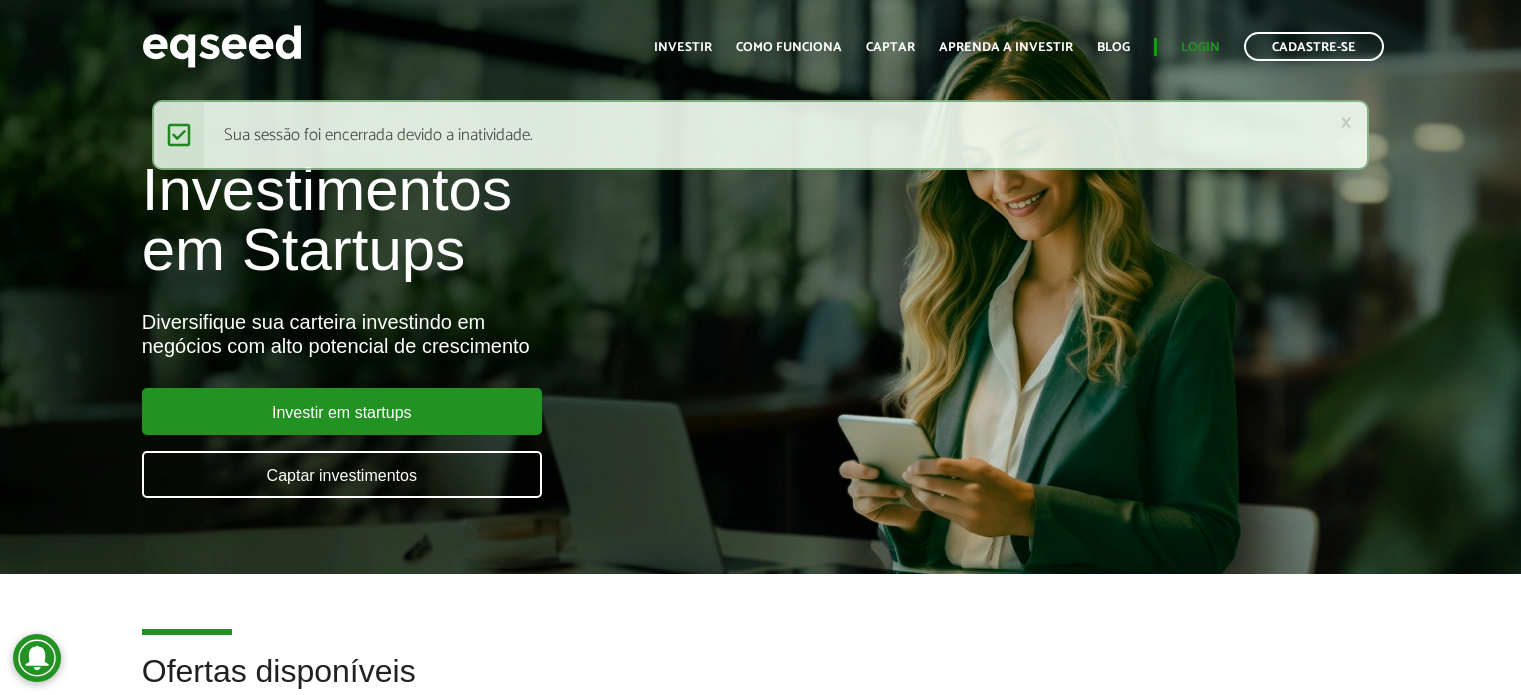 scroll, scrollTop: 0, scrollLeft: 0, axis: both 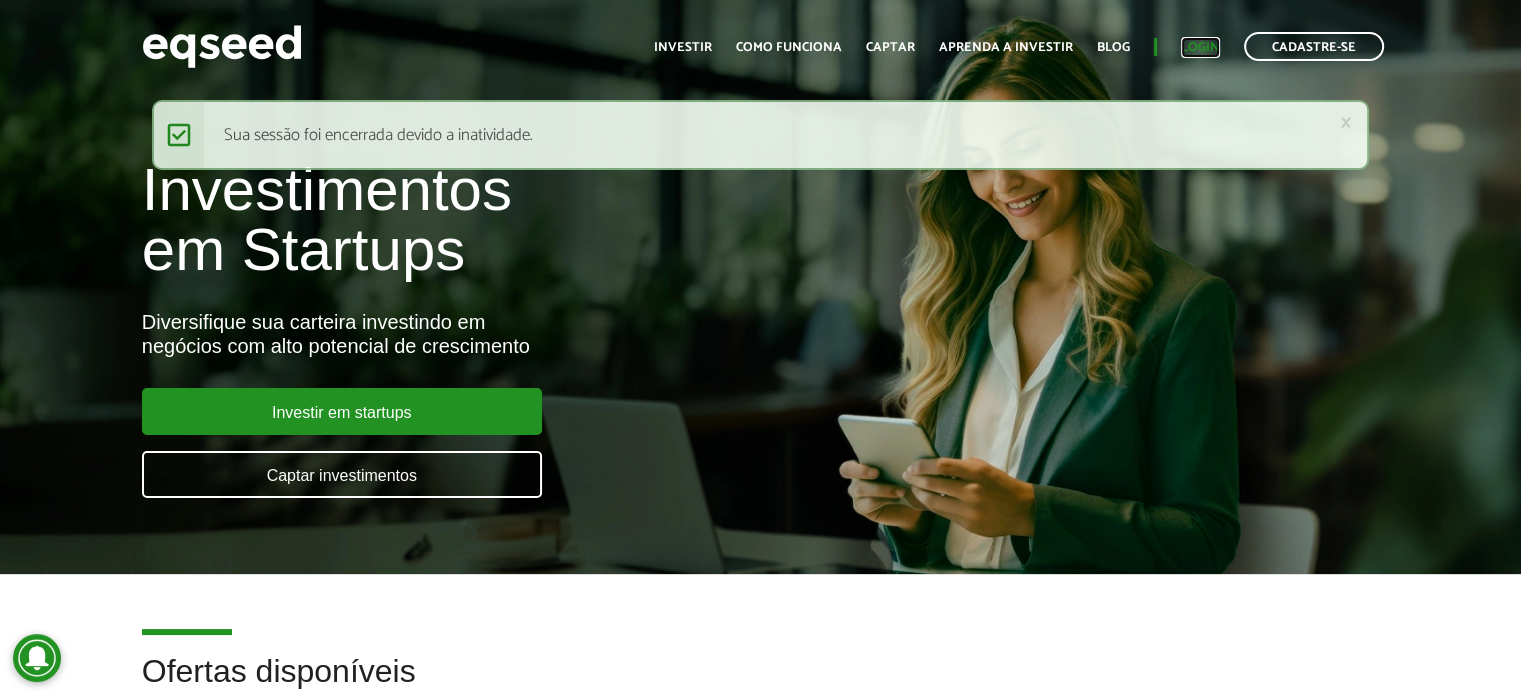 click on "Login" at bounding box center (1200, 47) 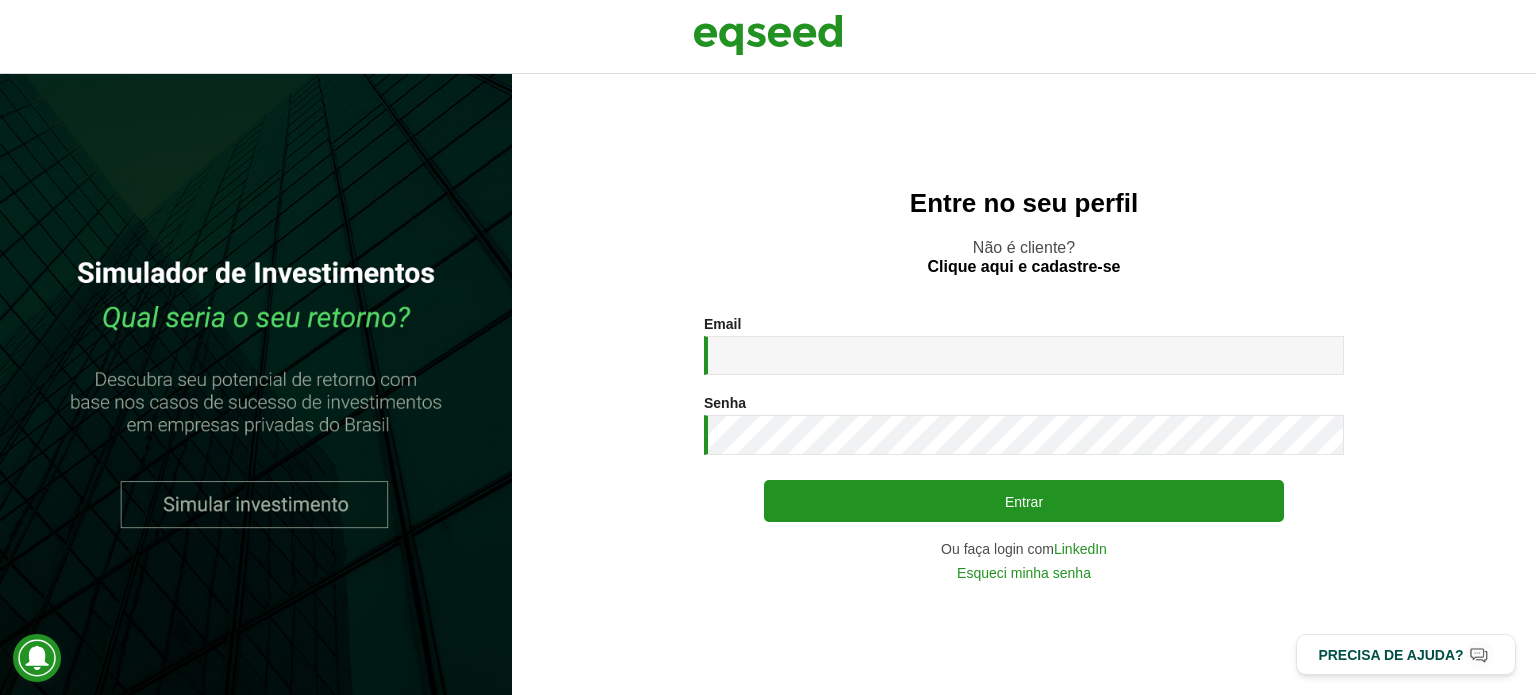 scroll, scrollTop: 0, scrollLeft: 0, axis: both 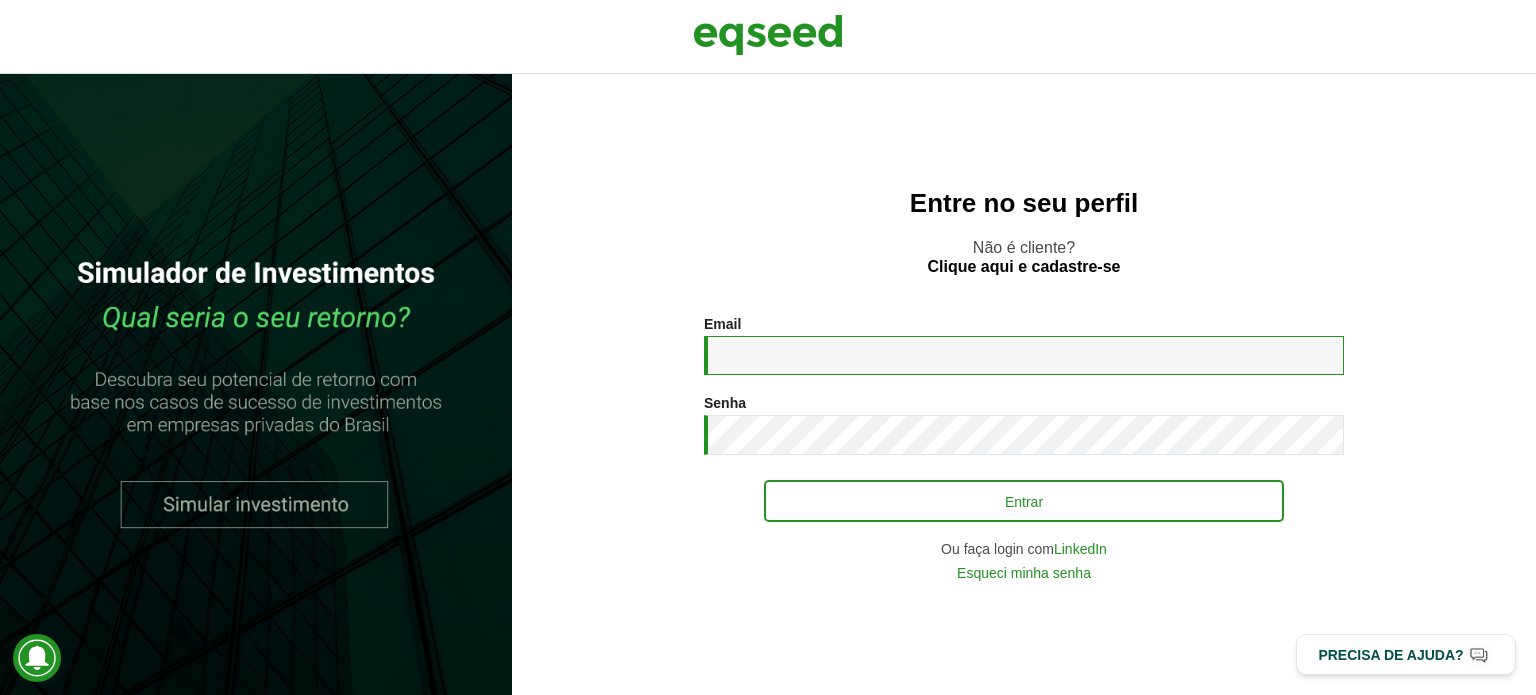 type on "**********" 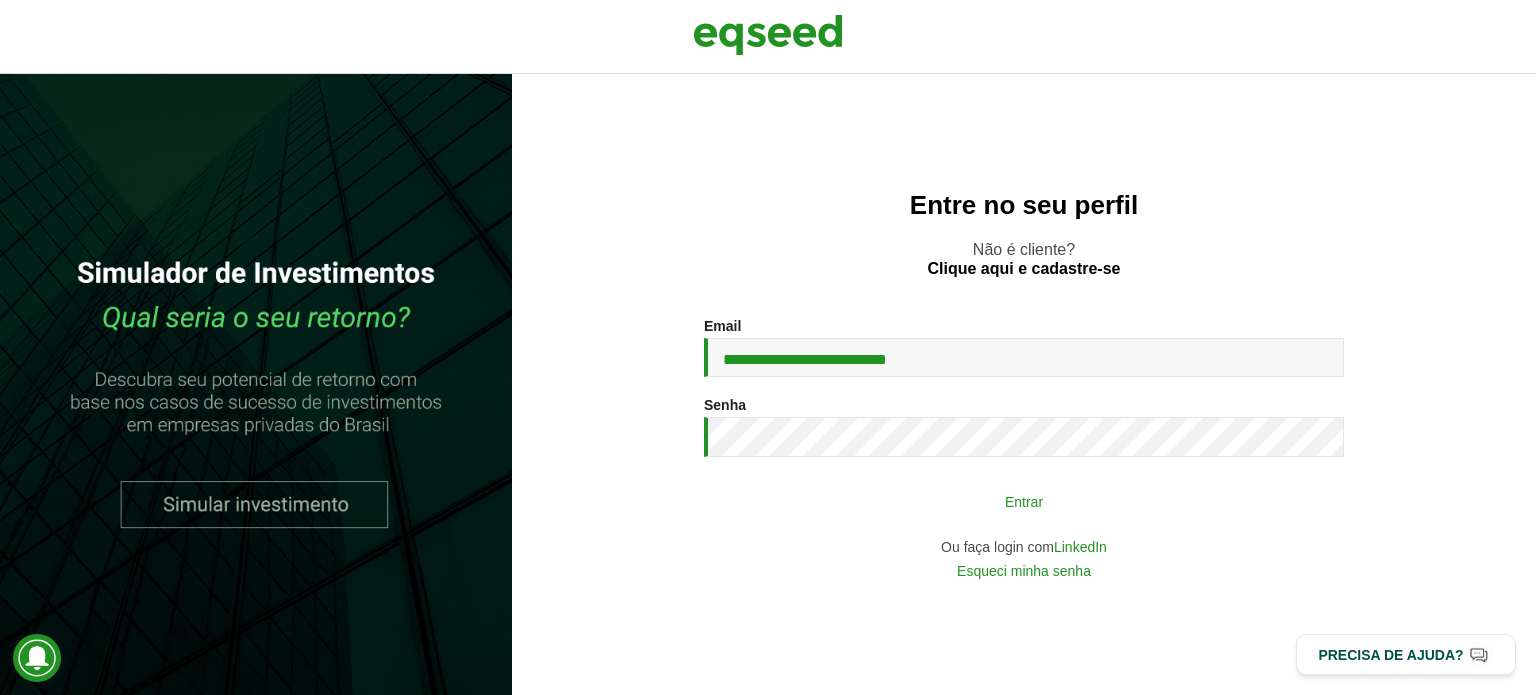click on "Entrar" at bounding box center [1024, 501] 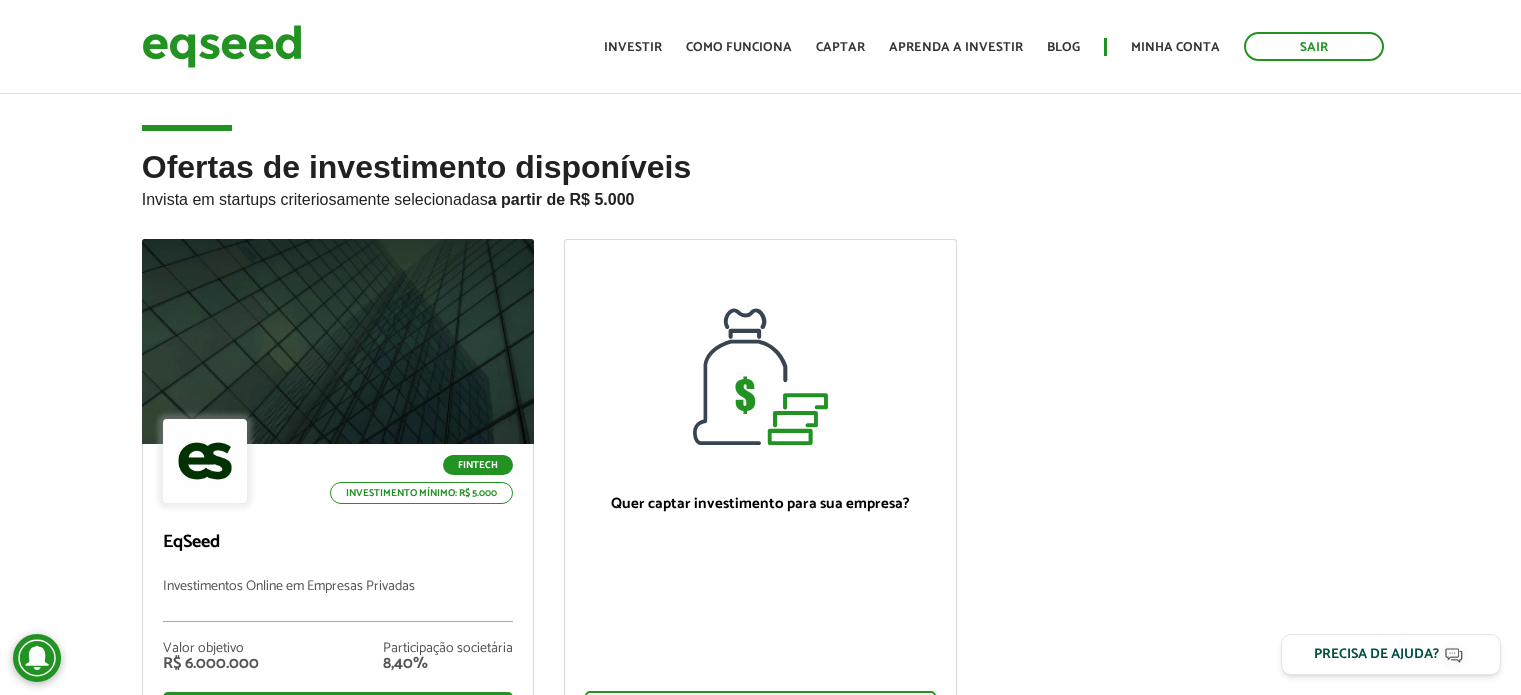 scroll, scrollTop: 0, scrollLeft: 0, axis: both 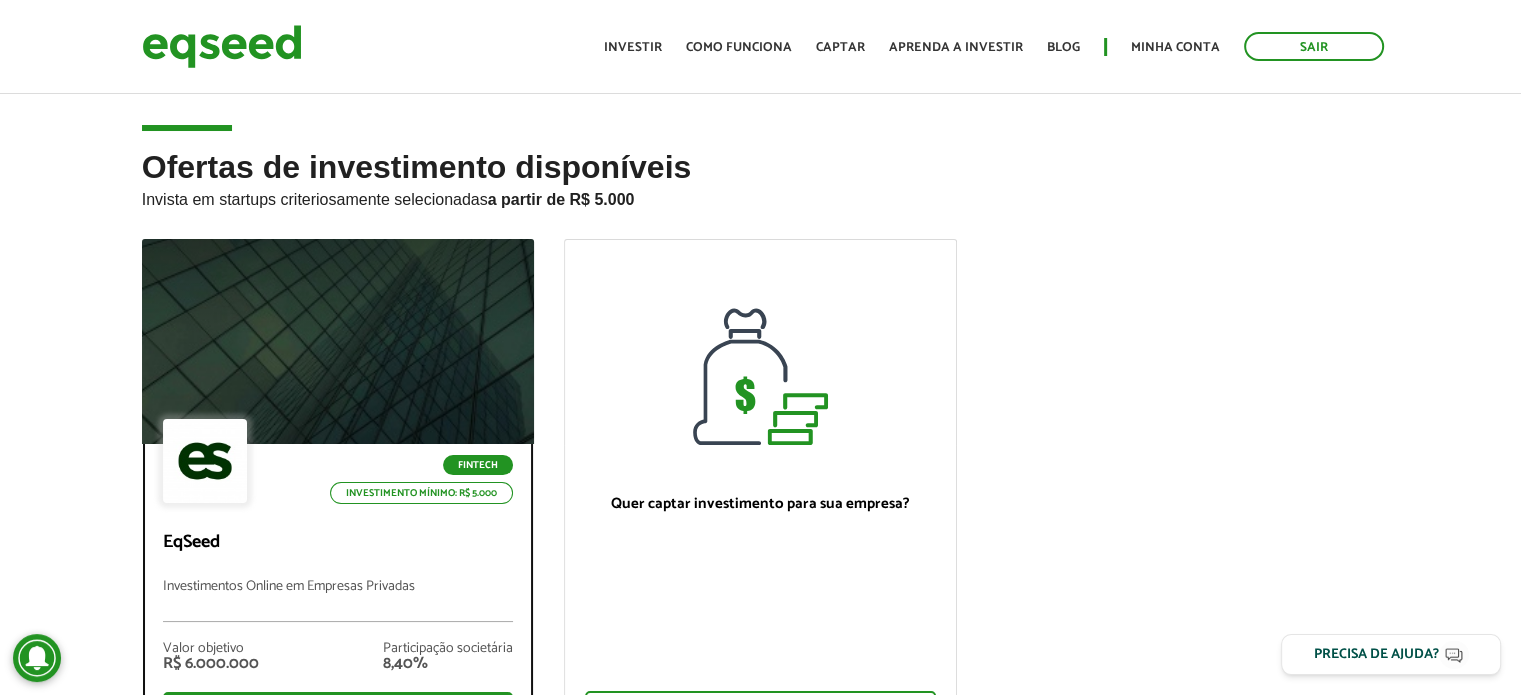 click on "Fintech
Investimento mínimo: R$ 5.000" at bounding box center (338, 463) 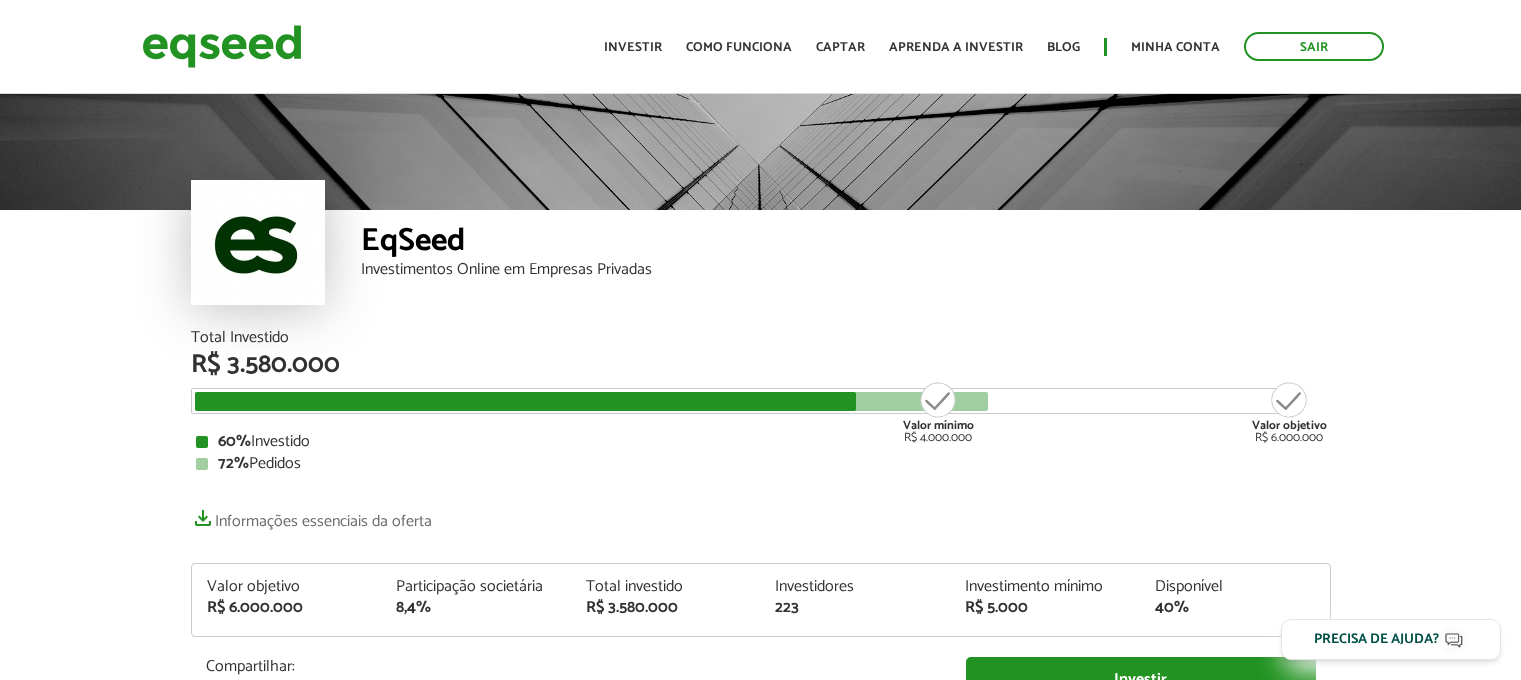 scroll, scrollTop: 0, scrollLeft: 0, axis: both 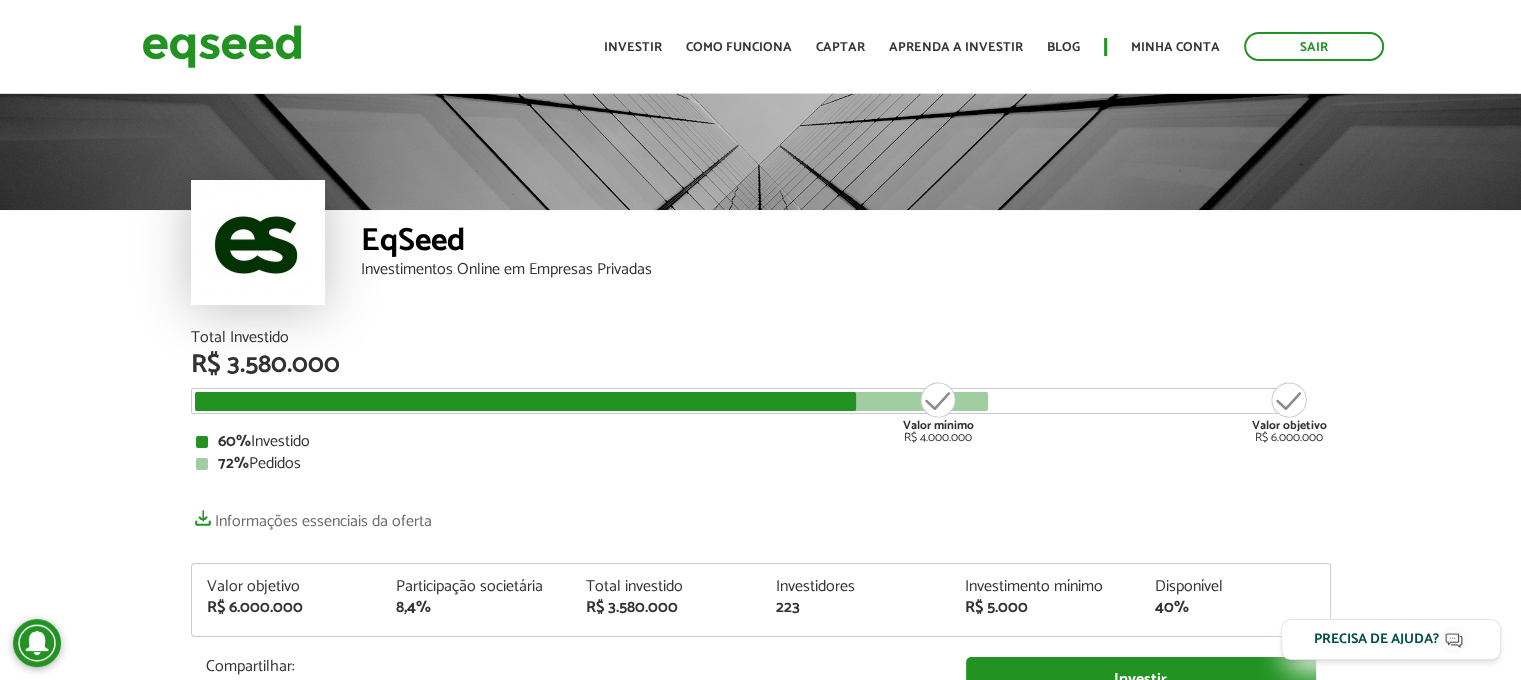 click on "EqSeed
Investimentos Online em Empresas Privadas" at bounding box center [760, 210] 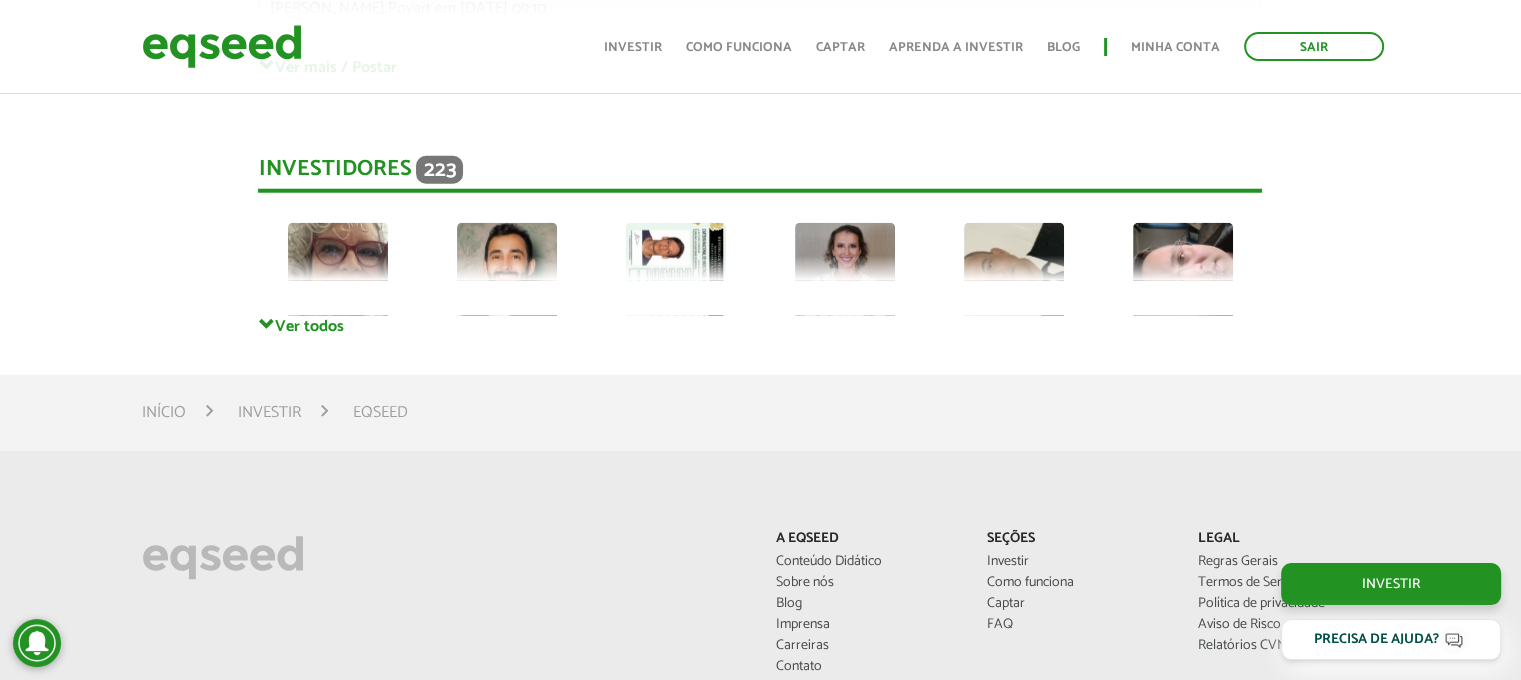 scroll, scrollTop: 4755, scrollLeft: 0, axis: vertical 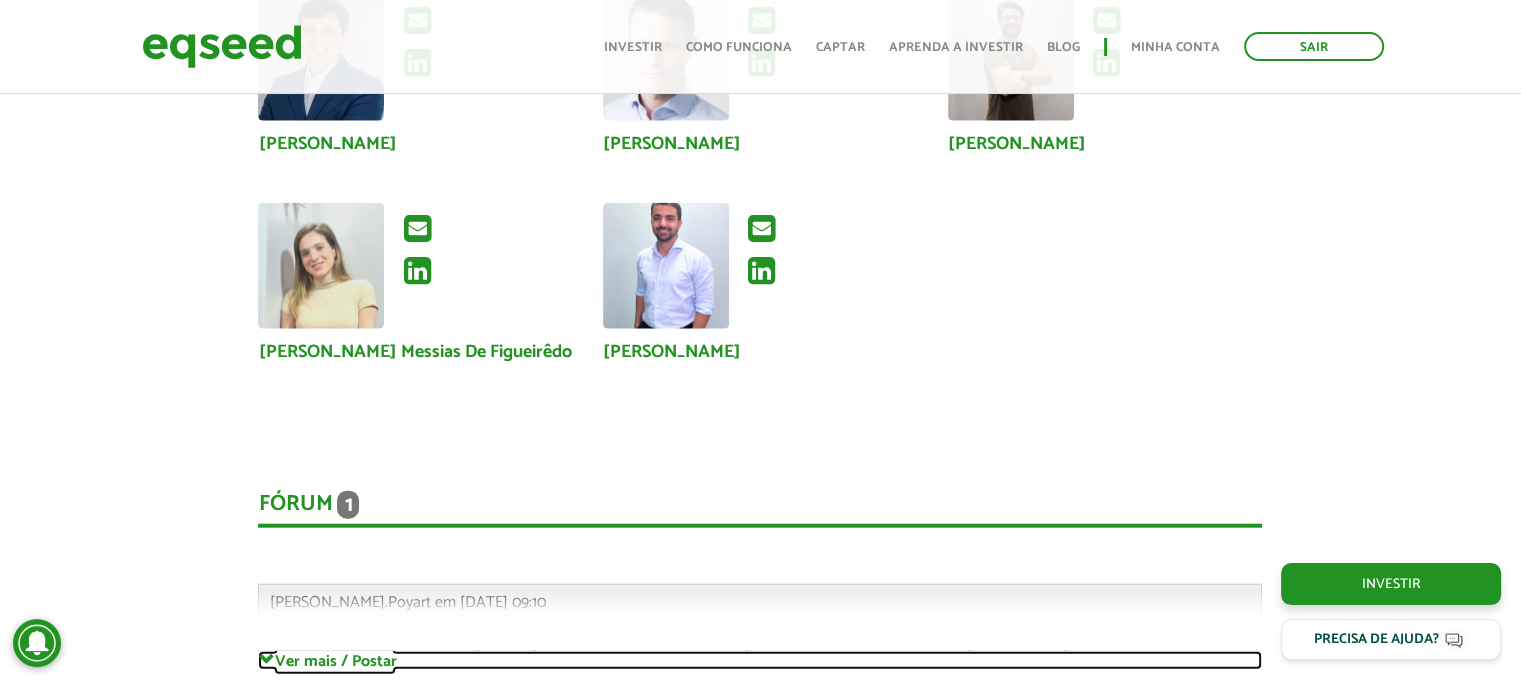 click on "Ver mais / Postar" at bounding box center [760, 660] 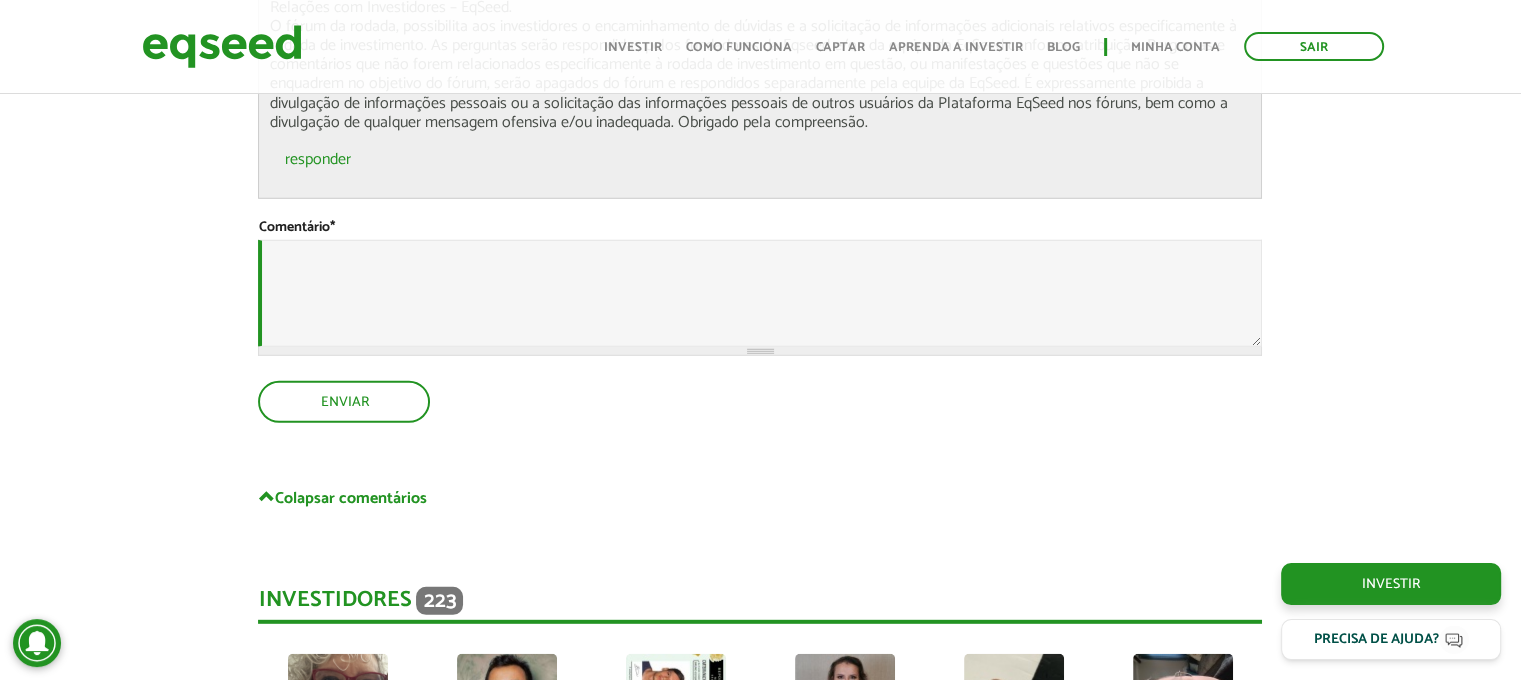 scroll, scrollTop: 5555, scrollLeft: 0, axis: vertical 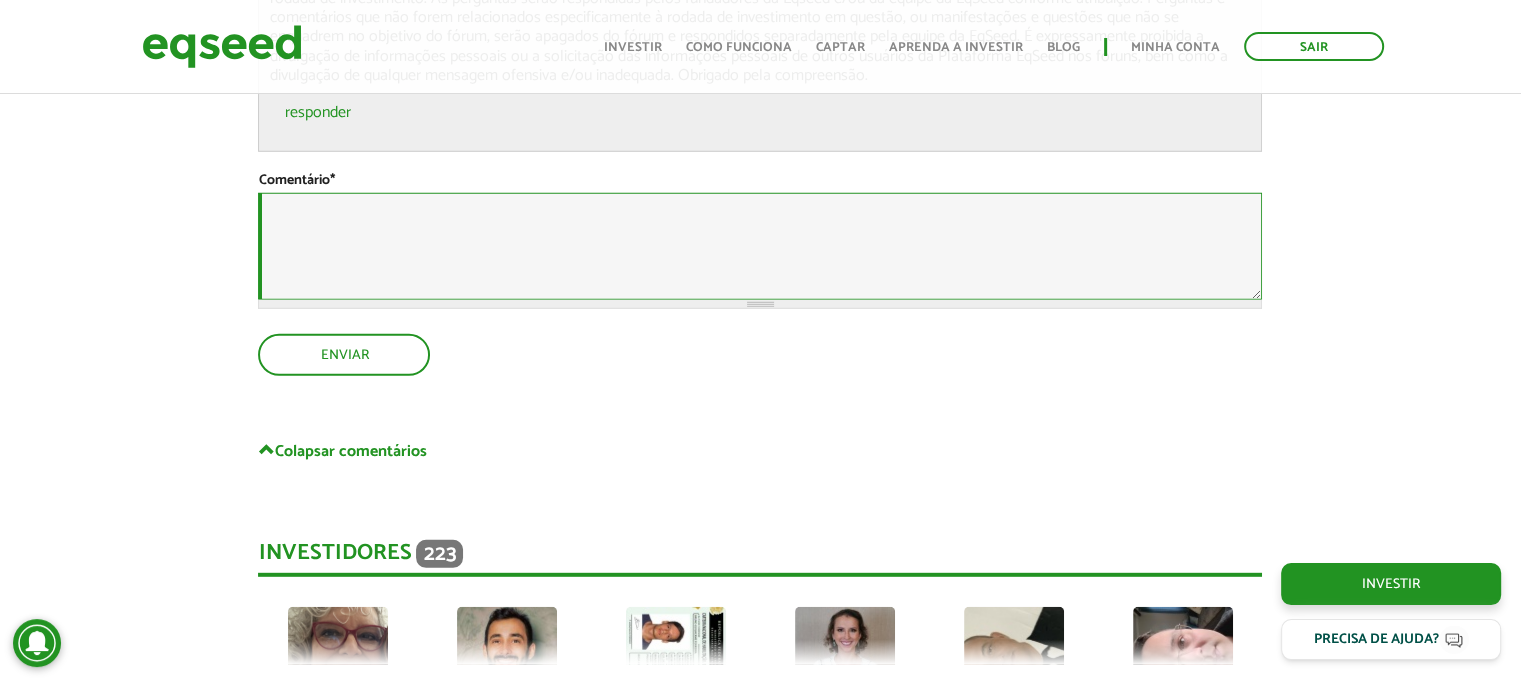 click on "Comentário  *" at bounding box center (760, 246) 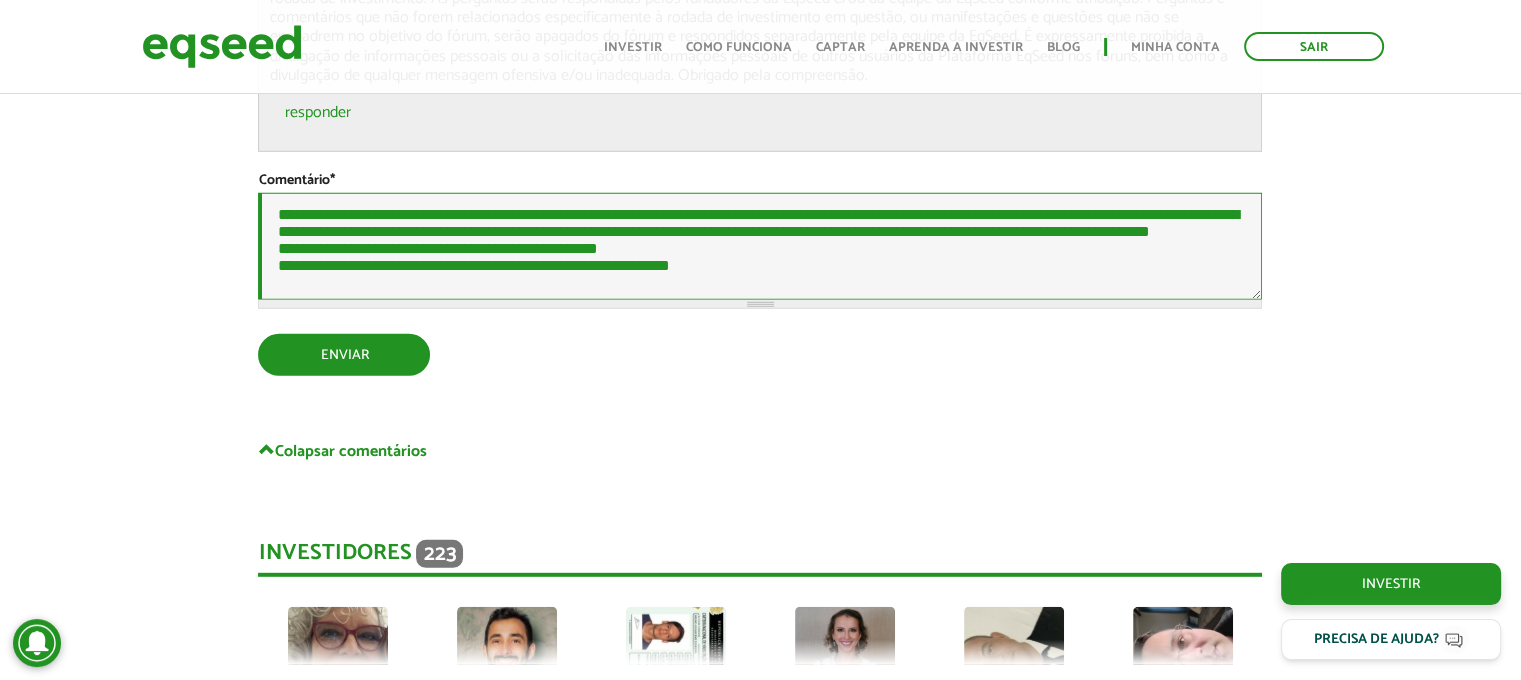 type on "**********" 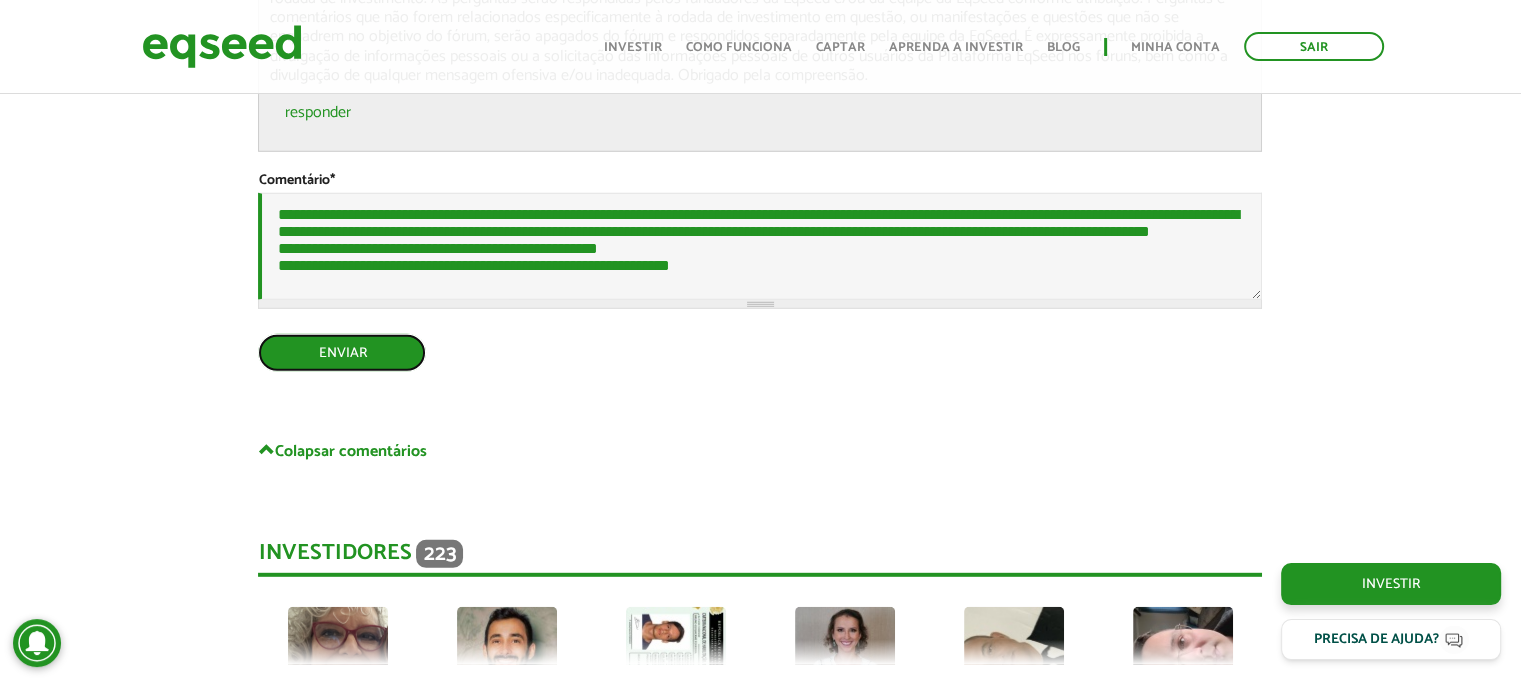 click on "Enviar" at bounding box center (342, 353) 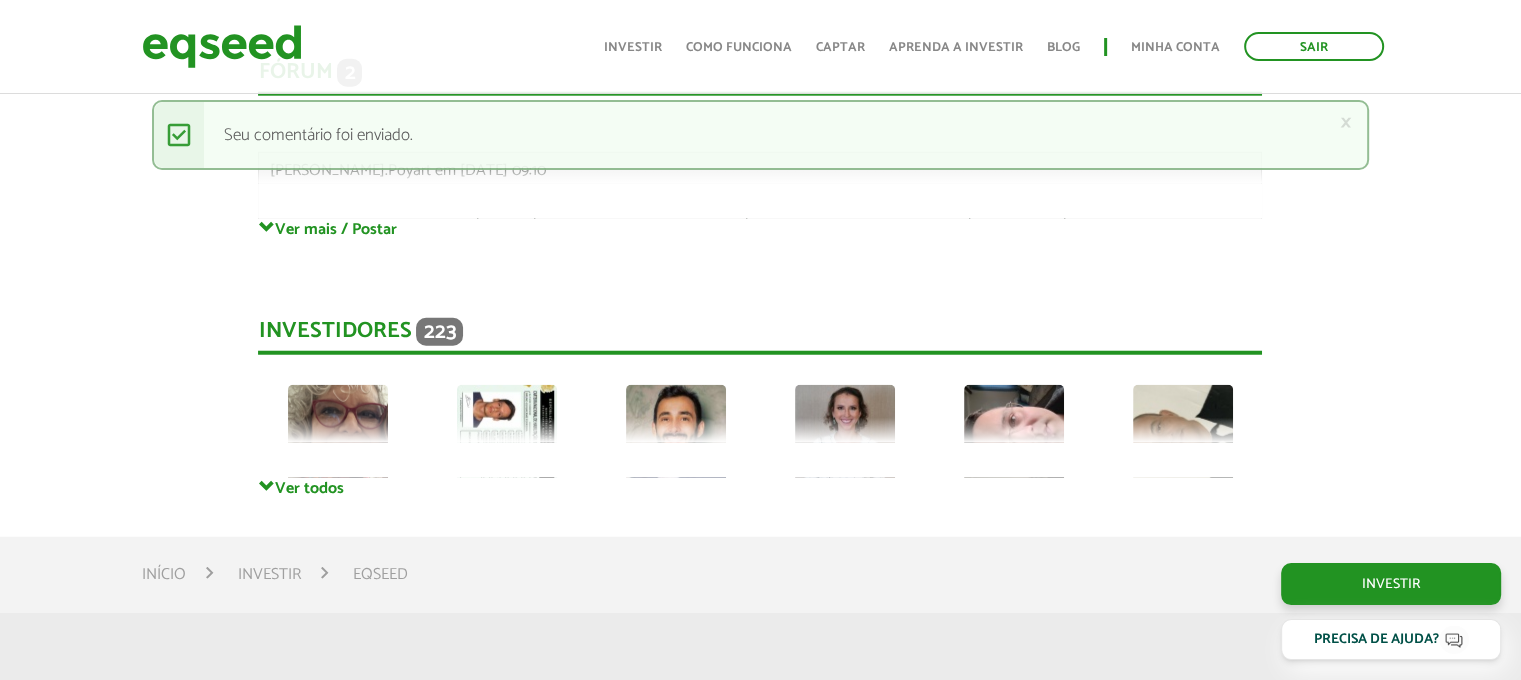 scroll, scrollTop: 5187, scrollLeft: 0, axis: vertical 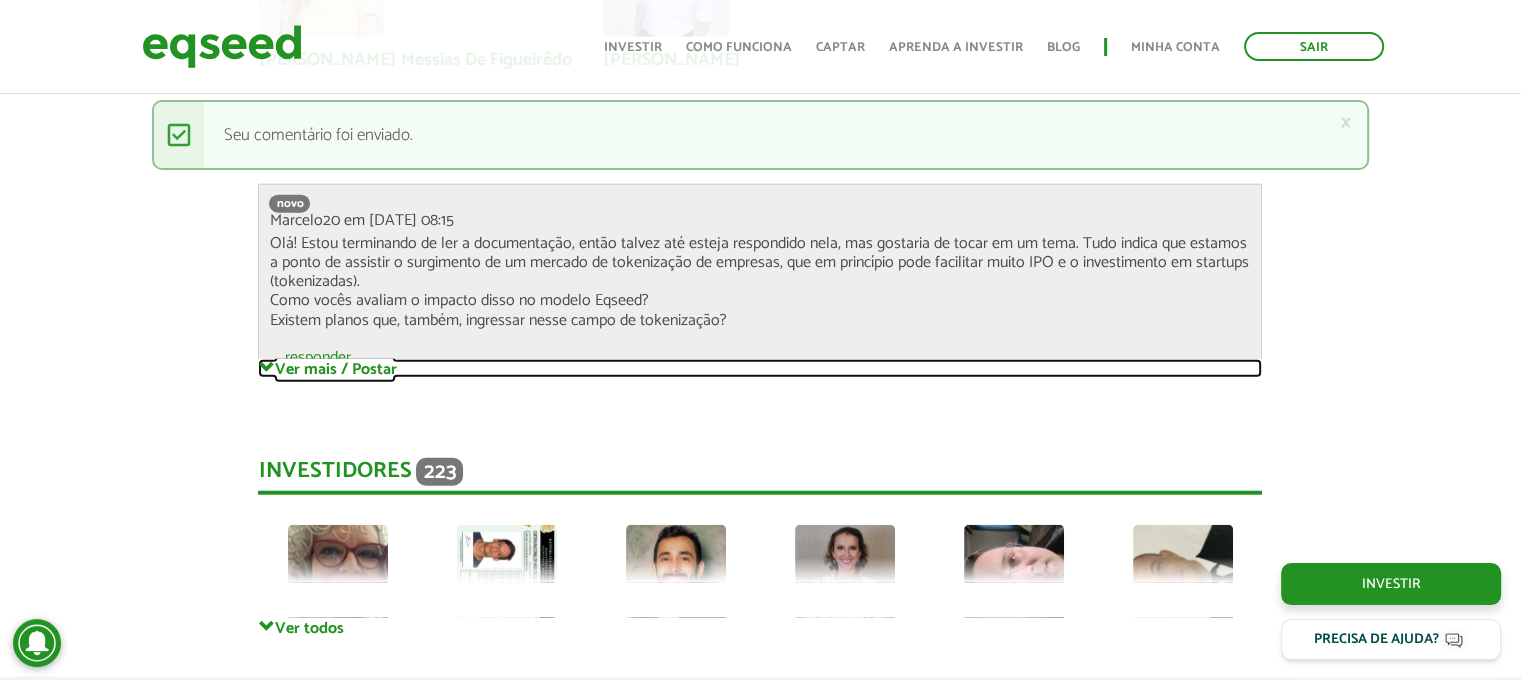 click on "Ver mais / Postar" at bounding box center [760, 368] 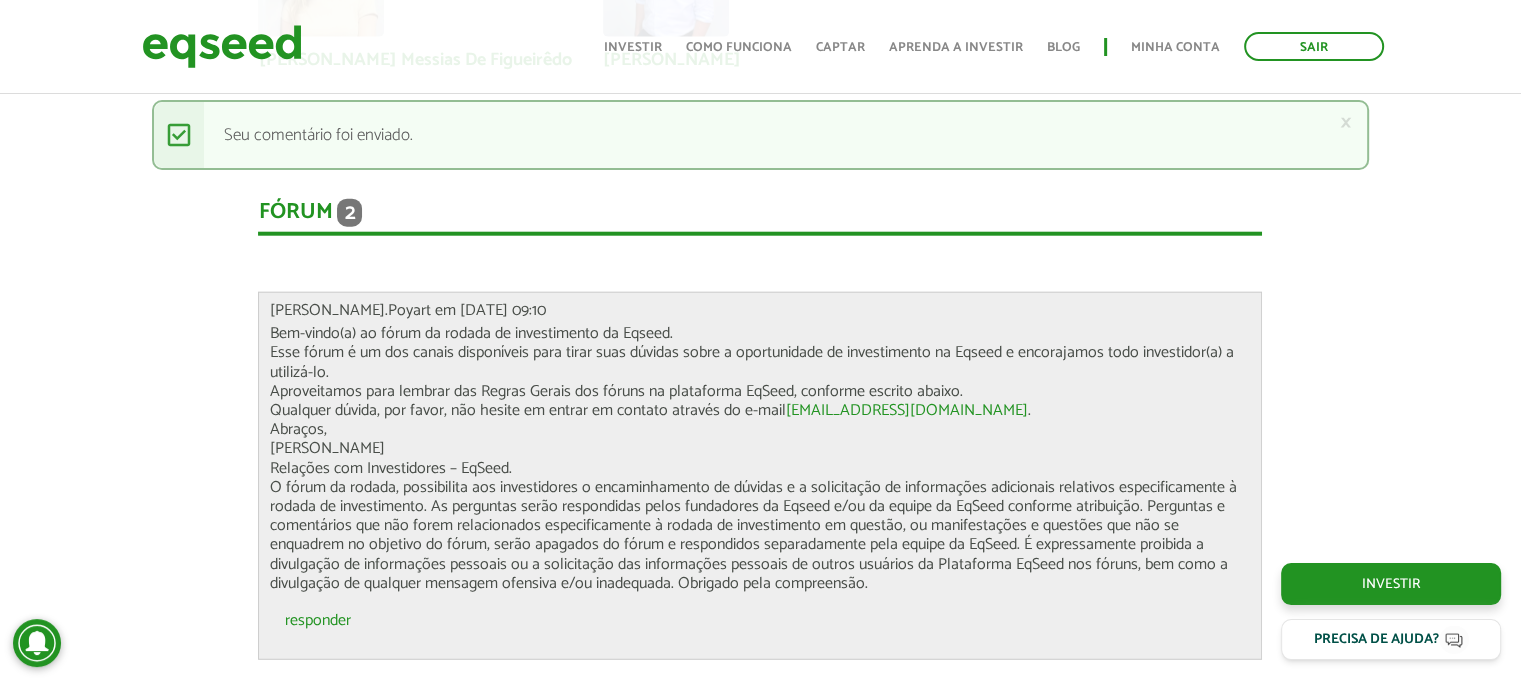 scroll, scrollTop: 0, scrollLeft: 0, axis: both 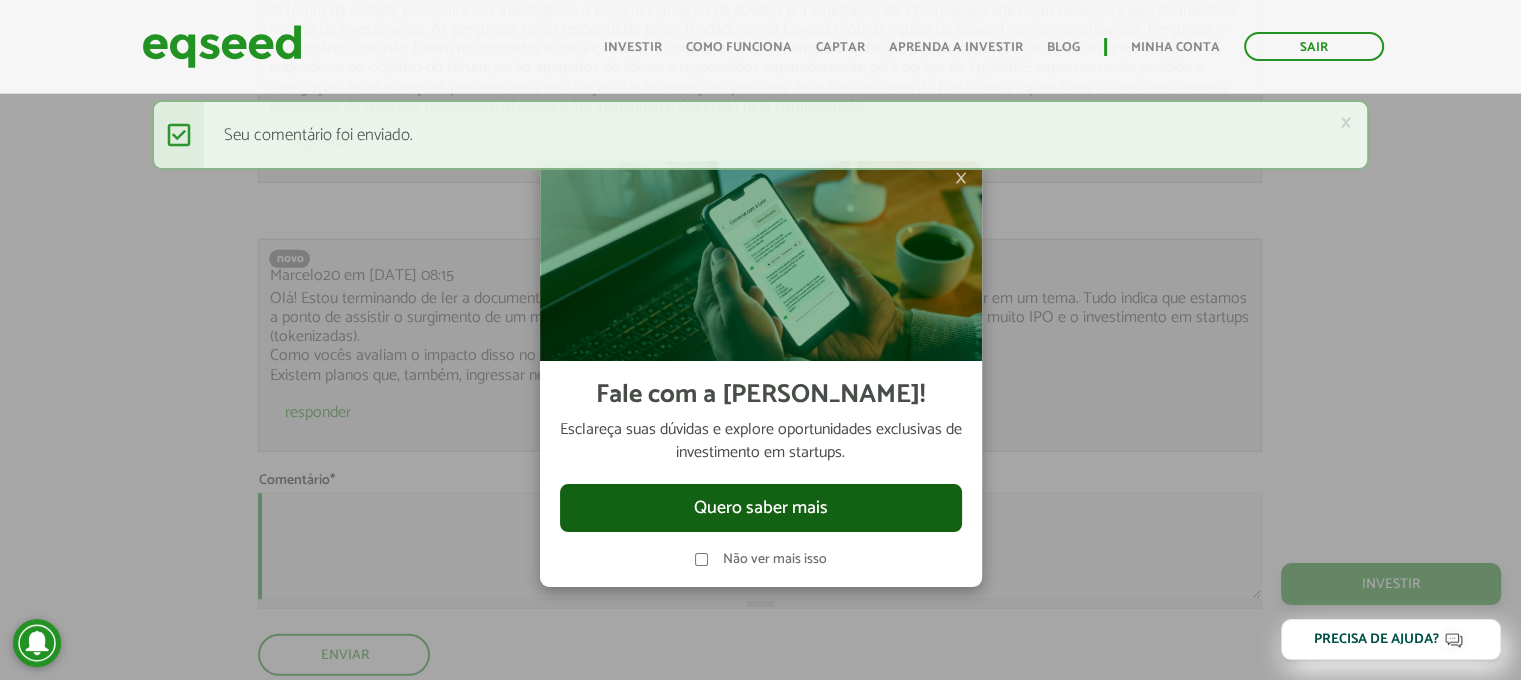 click on "Quero saber mais" at bounding box center [761, 508] 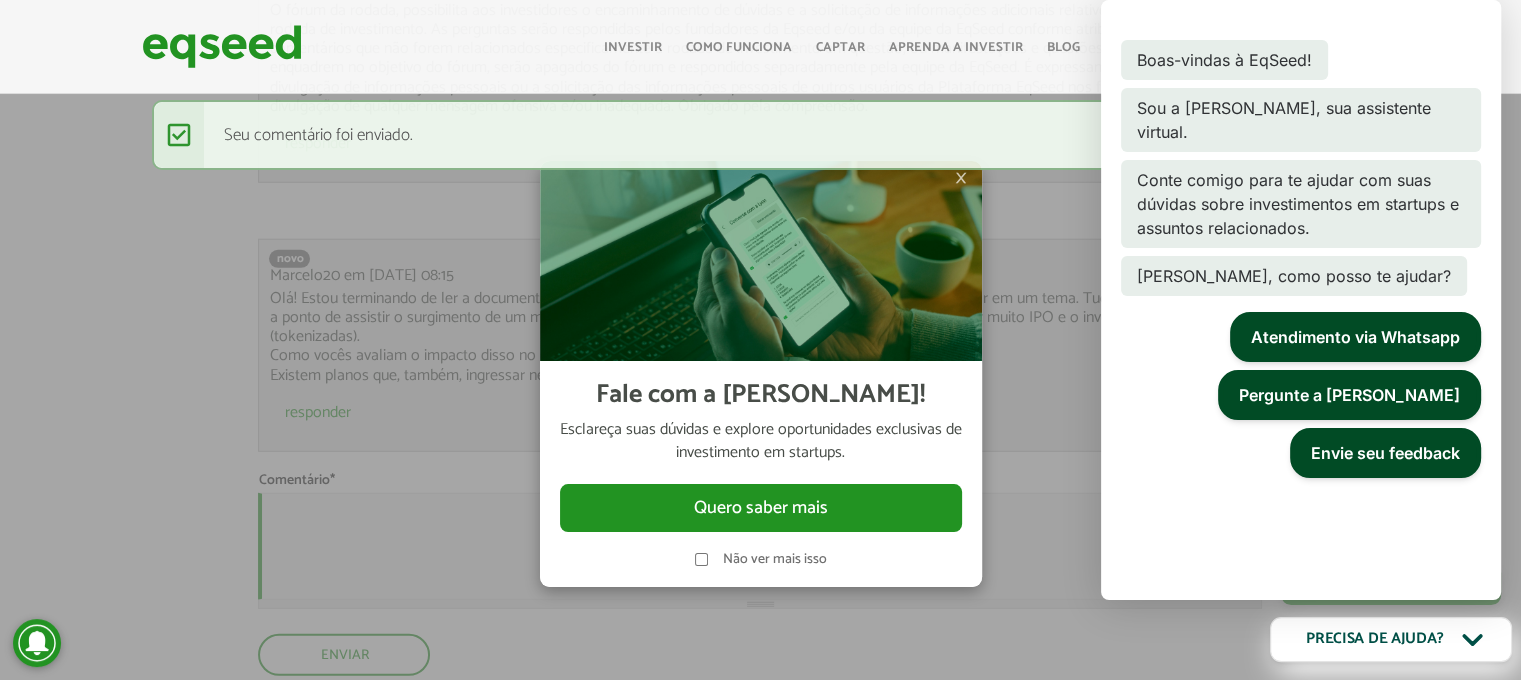 click on "Sair
Toggle navigation
Toggle navigation
Início
Investir Como funciona" at bounding box center [760, -5184] 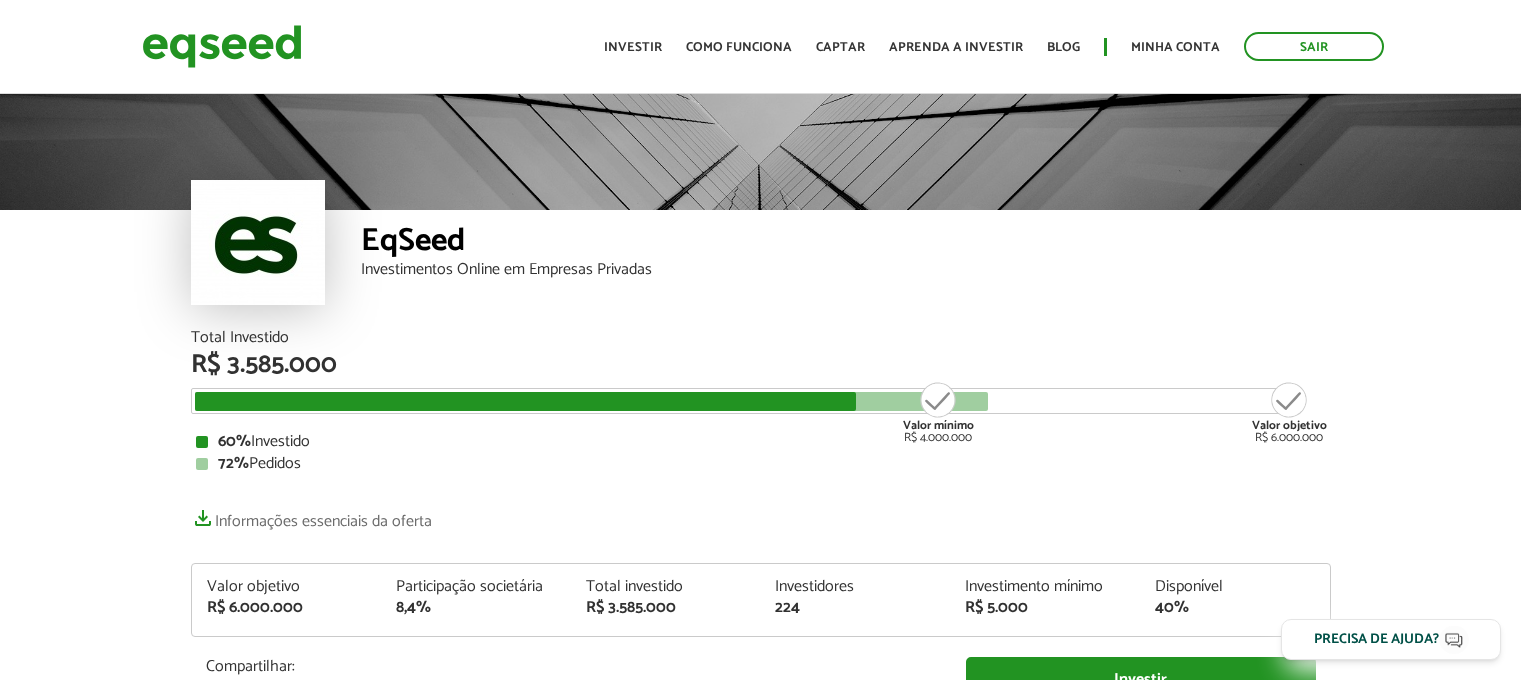 scroll, scrollTop: 580, scrollLeft: 0, axis: vertical 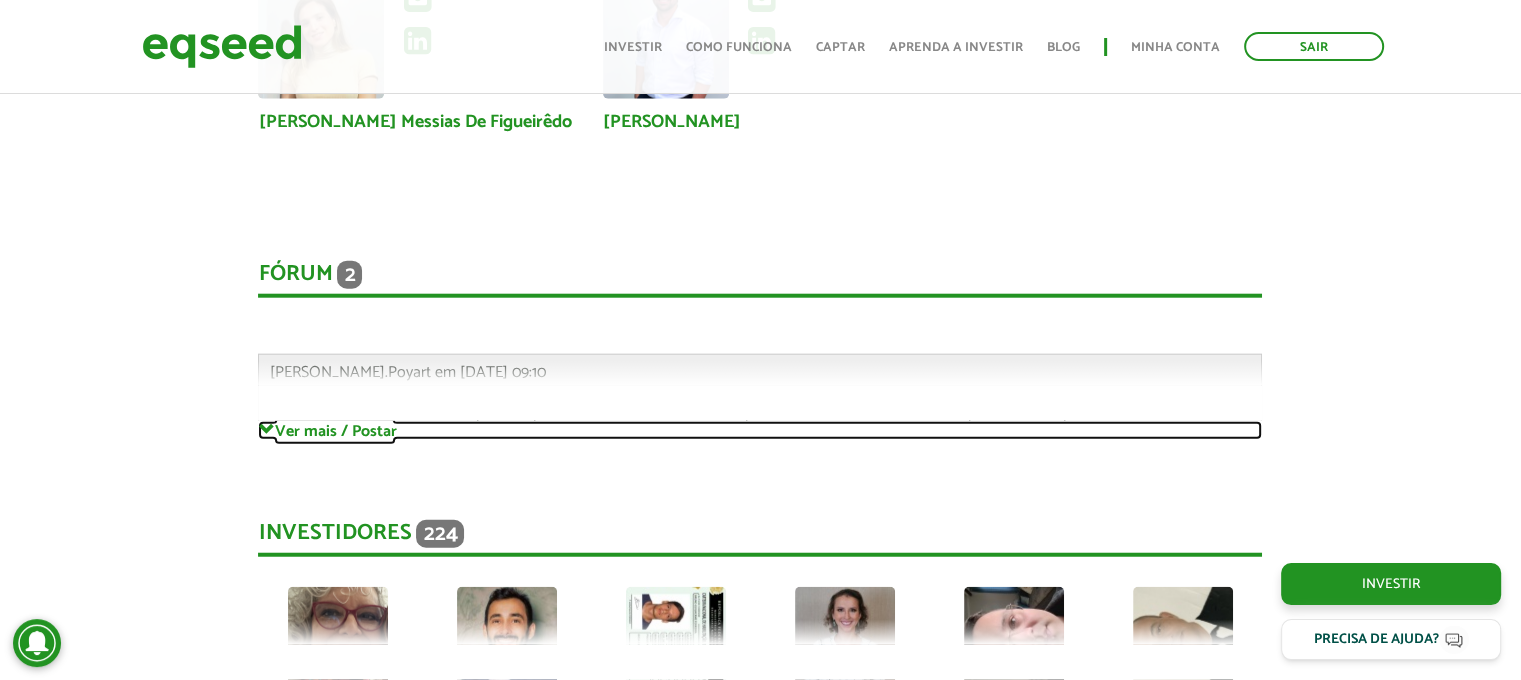 click on "Ver mais / Postar" at bounding box center [760, 430] 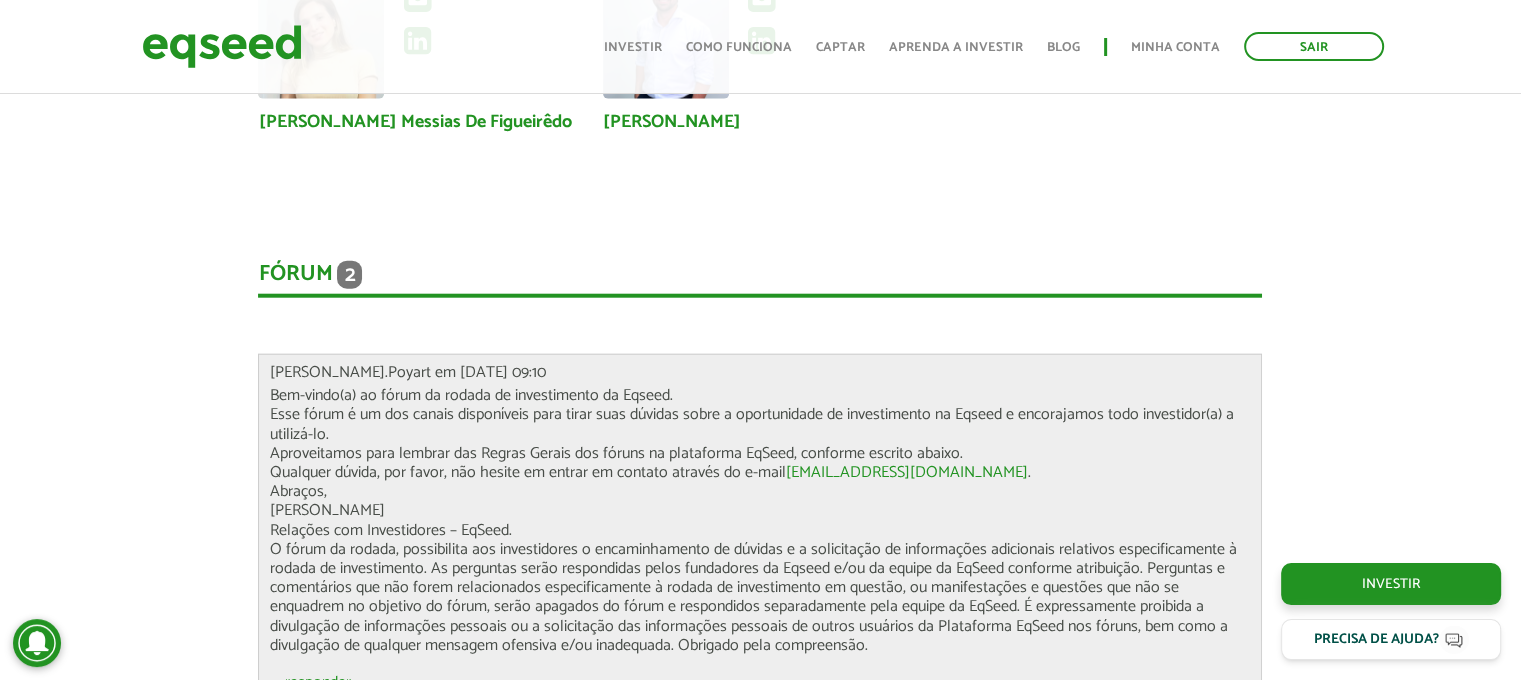 click on "Bem-vindo(a) ao fórum da rodada de investimento da Eqseed.
Esse fórum é um dos canais disponíveis para tirar suas dúvidas sobre a oportunidade de investimento na Eqseed e encorajamos todo investidor(a) a utilizá-lo.
Aproveitamos para lembrar das Regras Gerais dos fóruns na plataforma EqSeed, conforme escrito abaixo.
Qualquer dúvida, por favor, não hesite em entrar em contato através do e-mail  investidores@eqseed.com .
Abraços,
Gabriel Poyart
Relações com Investidores – EqSeed." at bounding box center (760, 520) 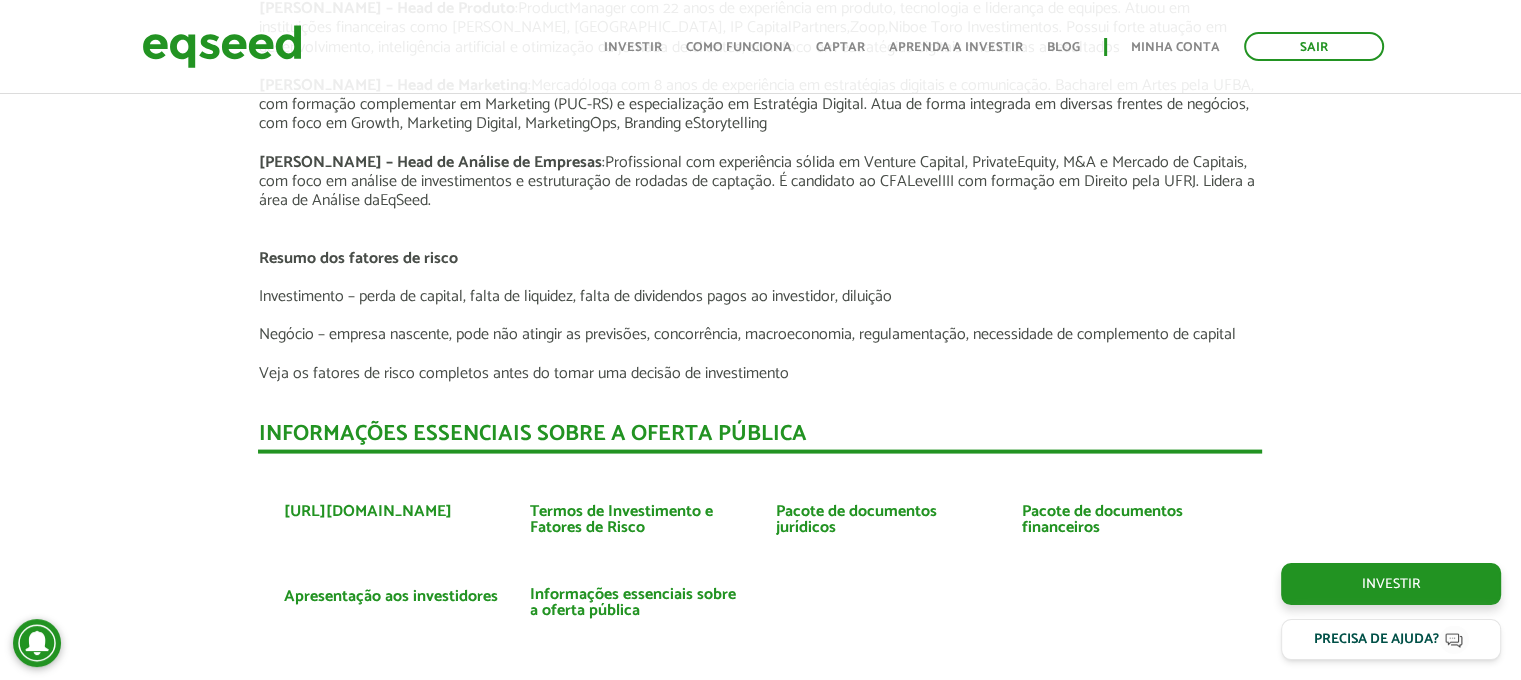 scroll, scrollTop: 3945, scrollLeft: 0, axis: vertical 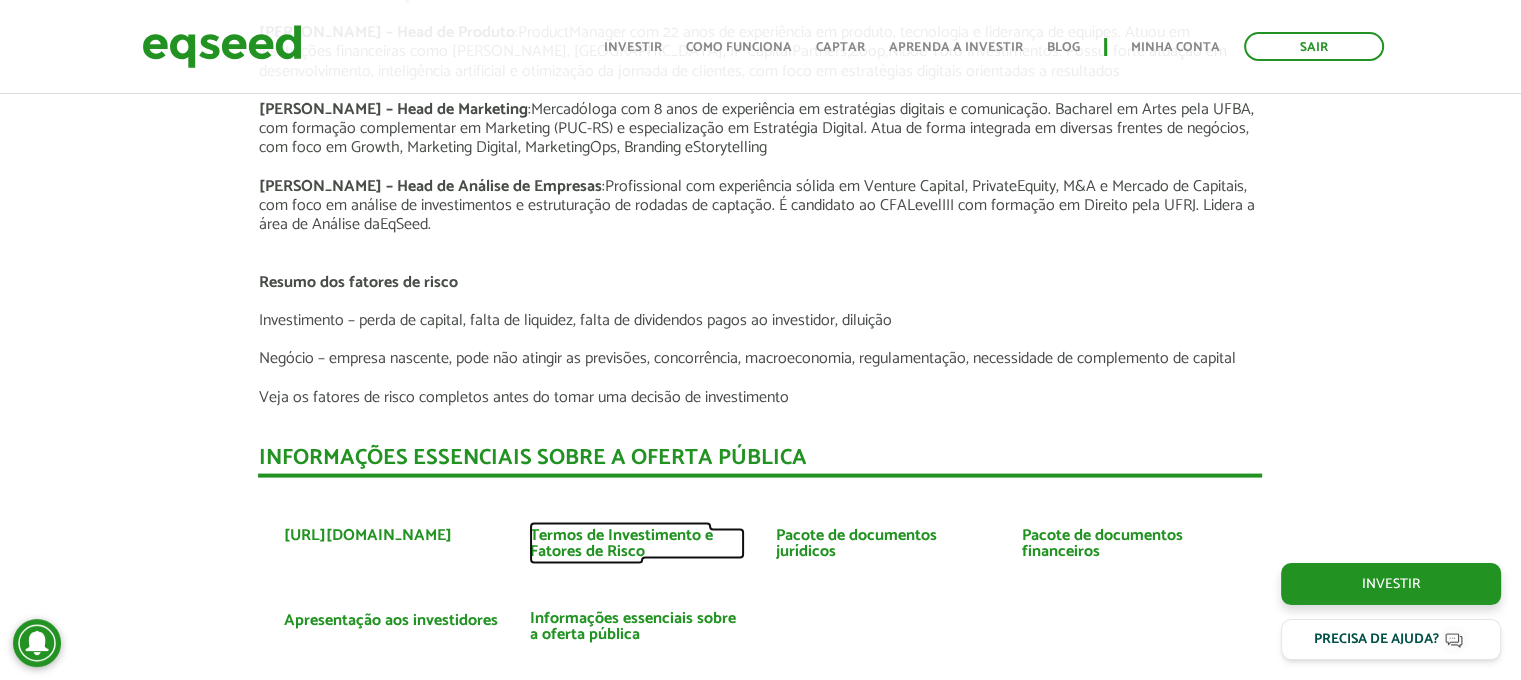 click on "Termos de Investimento e Fatores de Risco" at bounding box center [637, 544] 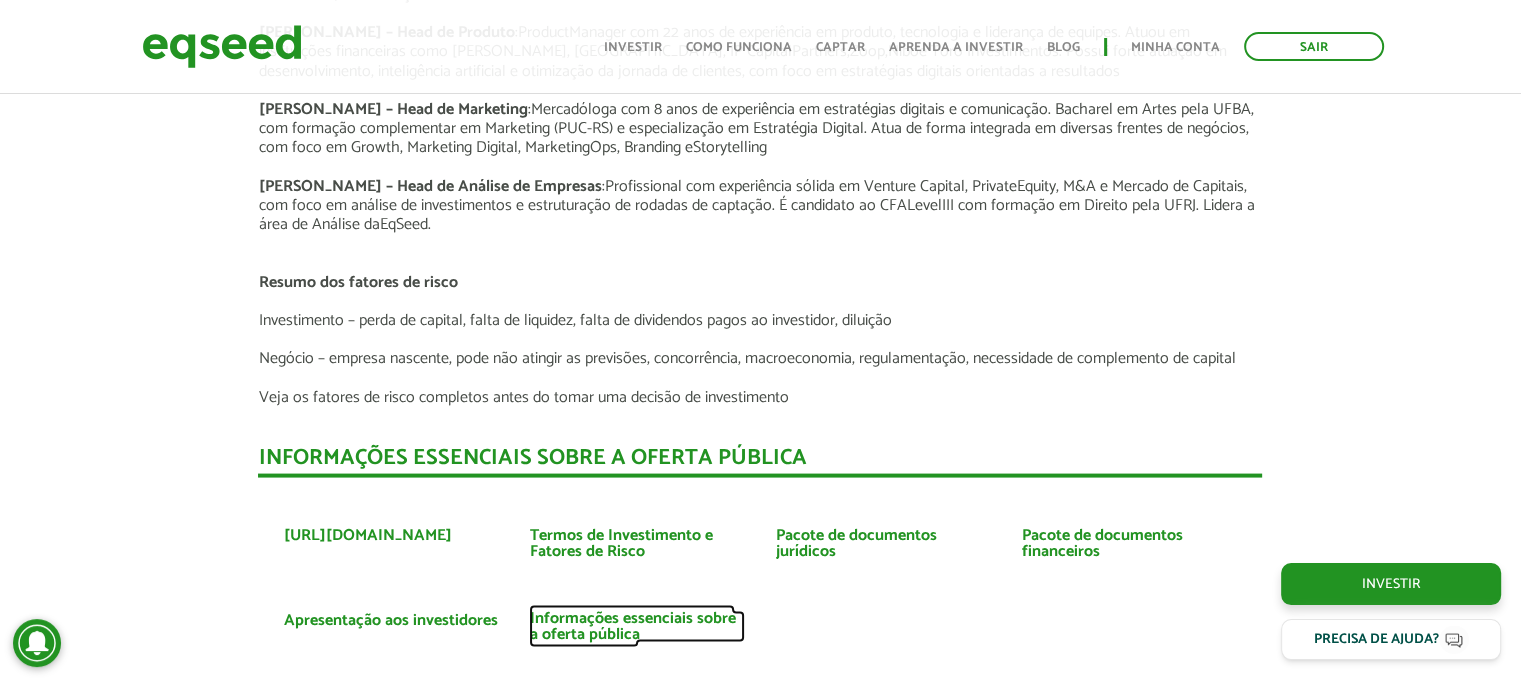 click on "Informações essenciais sobre a oferta pública" at bounding box center [637, 627] 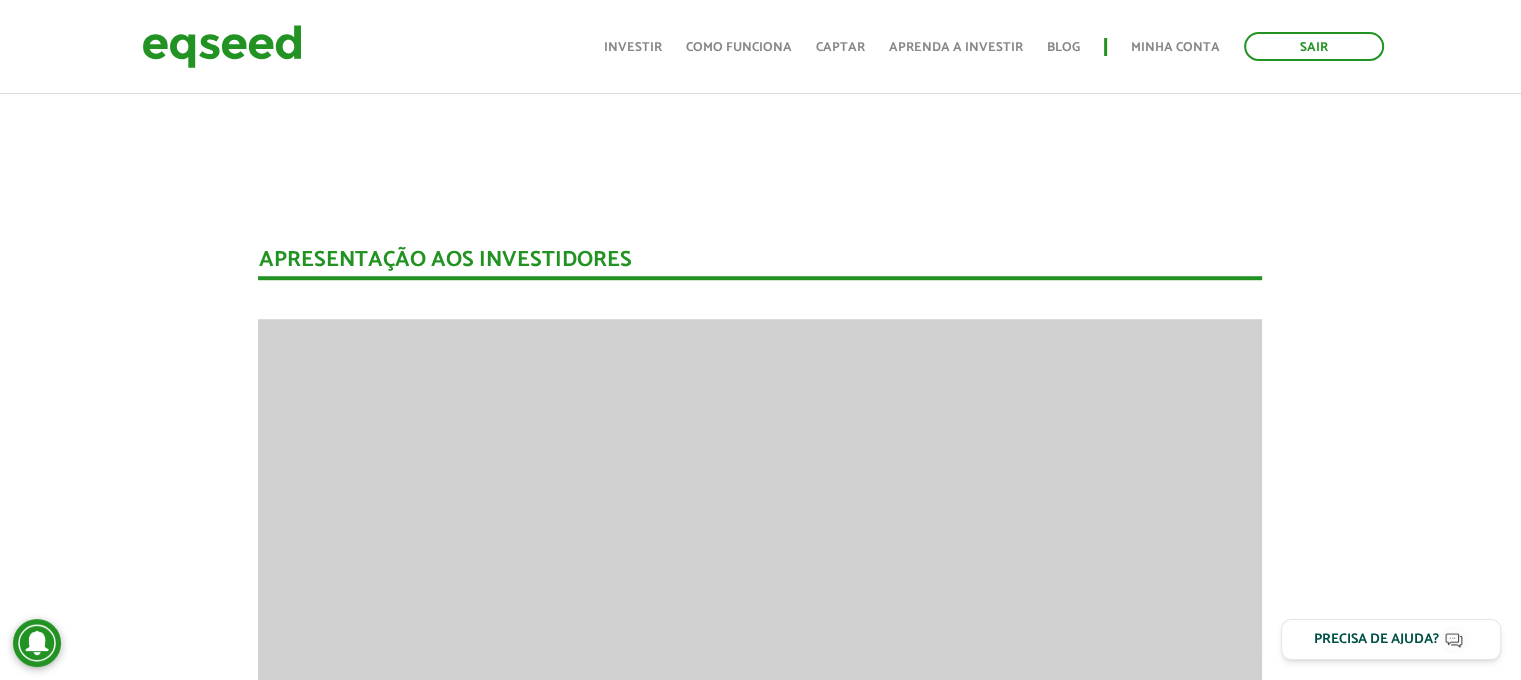 scroll, scrollTop: 0, scrollLeft: 0, axis: both 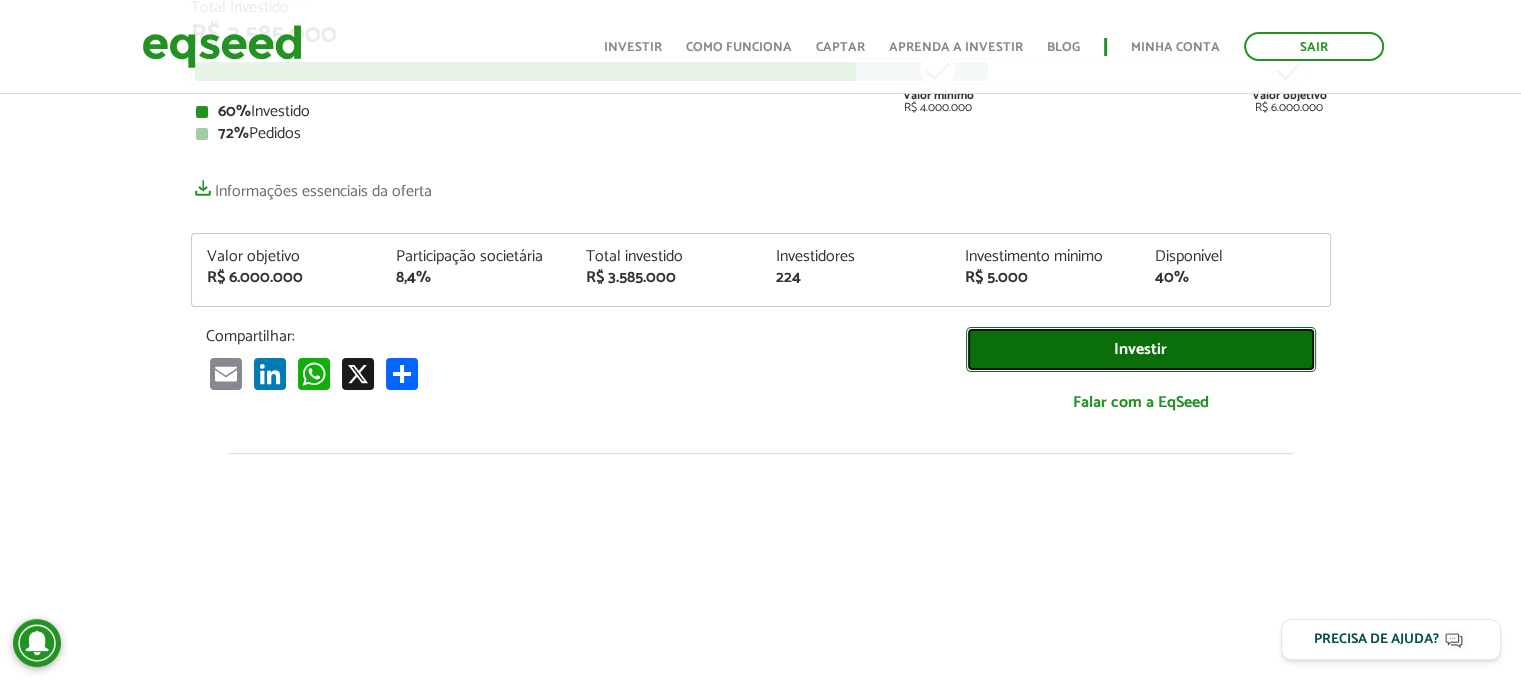 click on "Investir" at bounding box center (1141, 349) 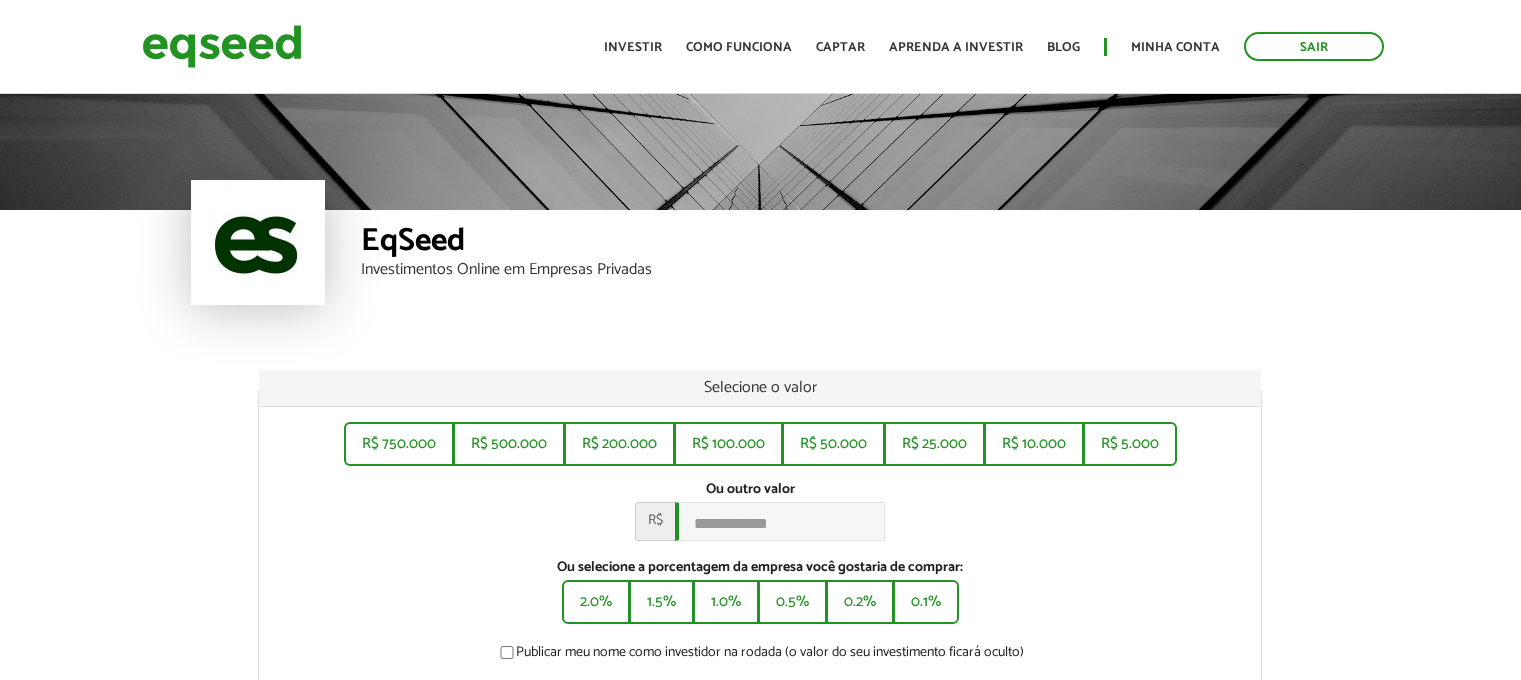 scroll, scrollTop: 0, scrollLeft: 0, axis: both 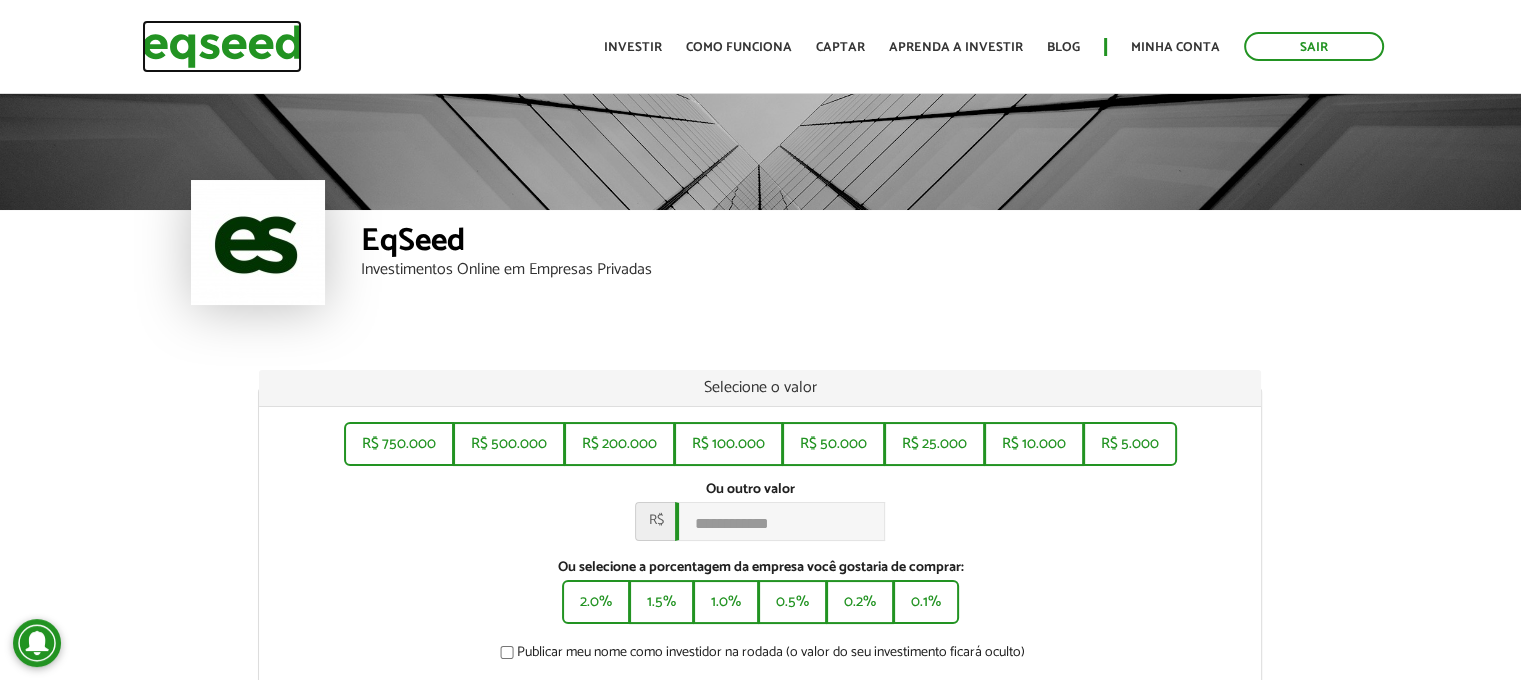 click at bounding box center (222, 46) 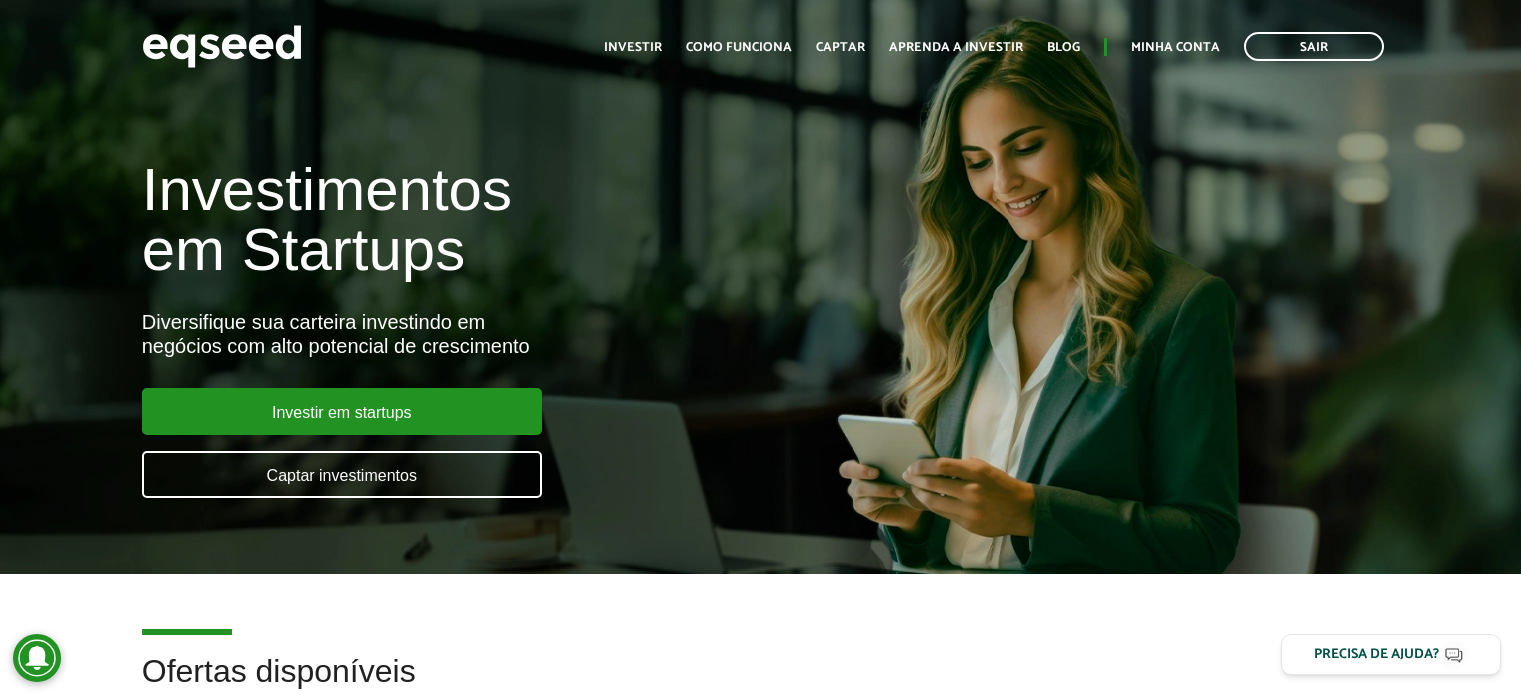 scroll, scrollTop: 0, scrollLeft: 0, axis: both 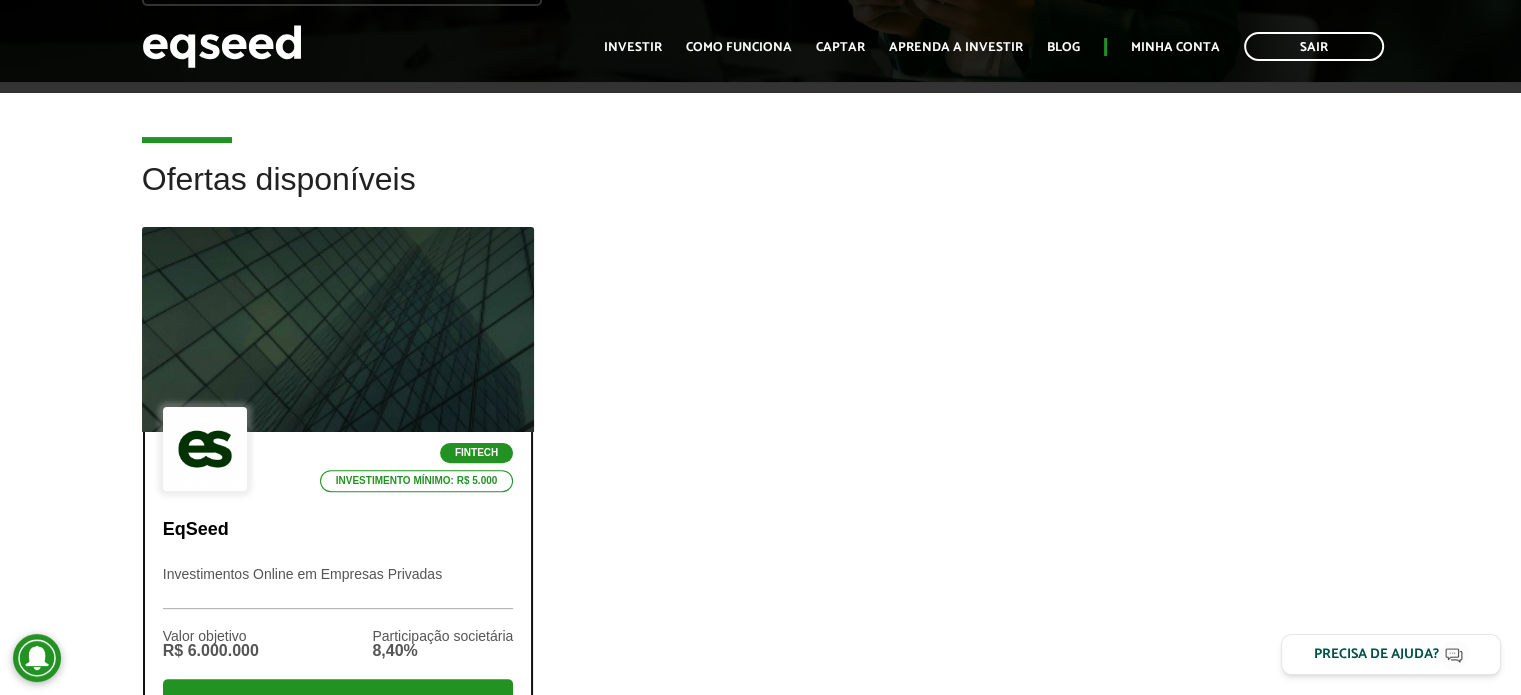 click on "Investimentos Online em Empresas Privadas" at bounding box center [338, 587] 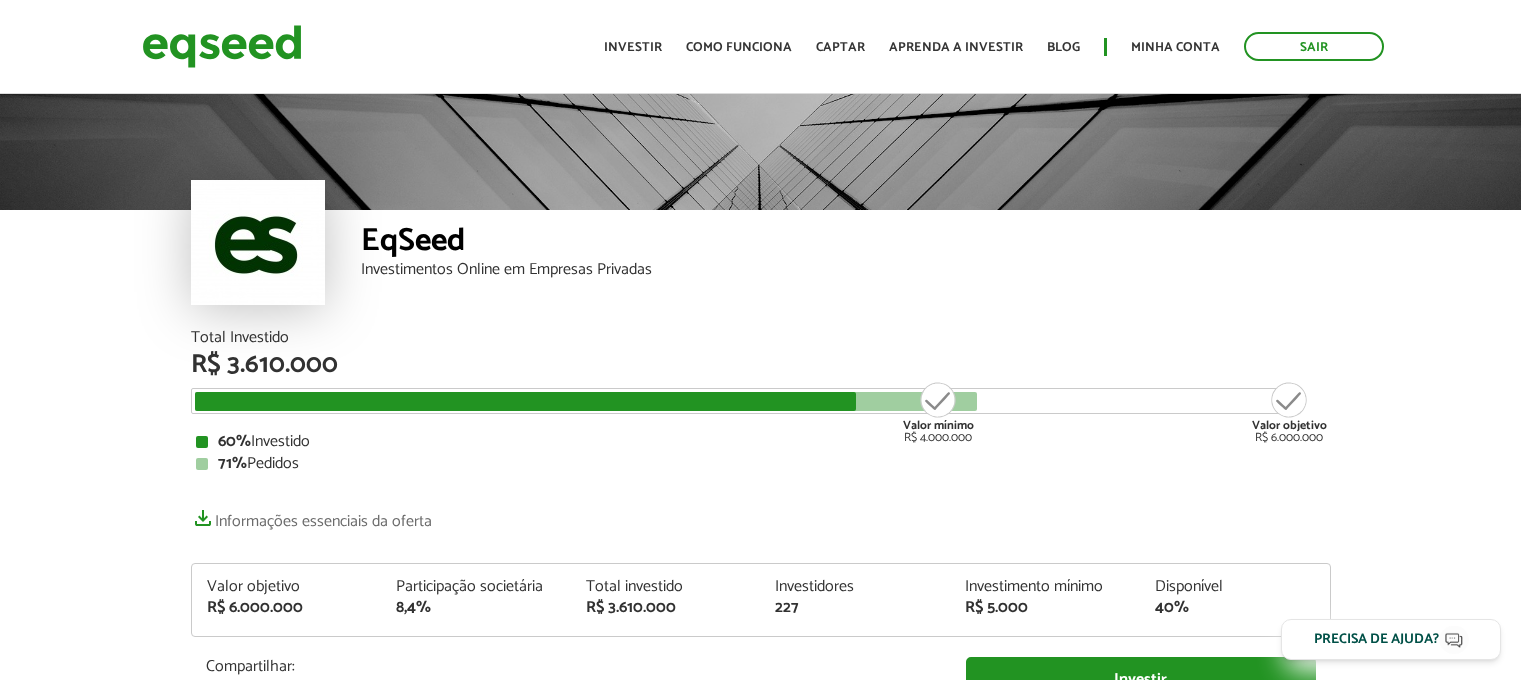scroll, scrollTop: 0, scrollLeft: 0, axis: both 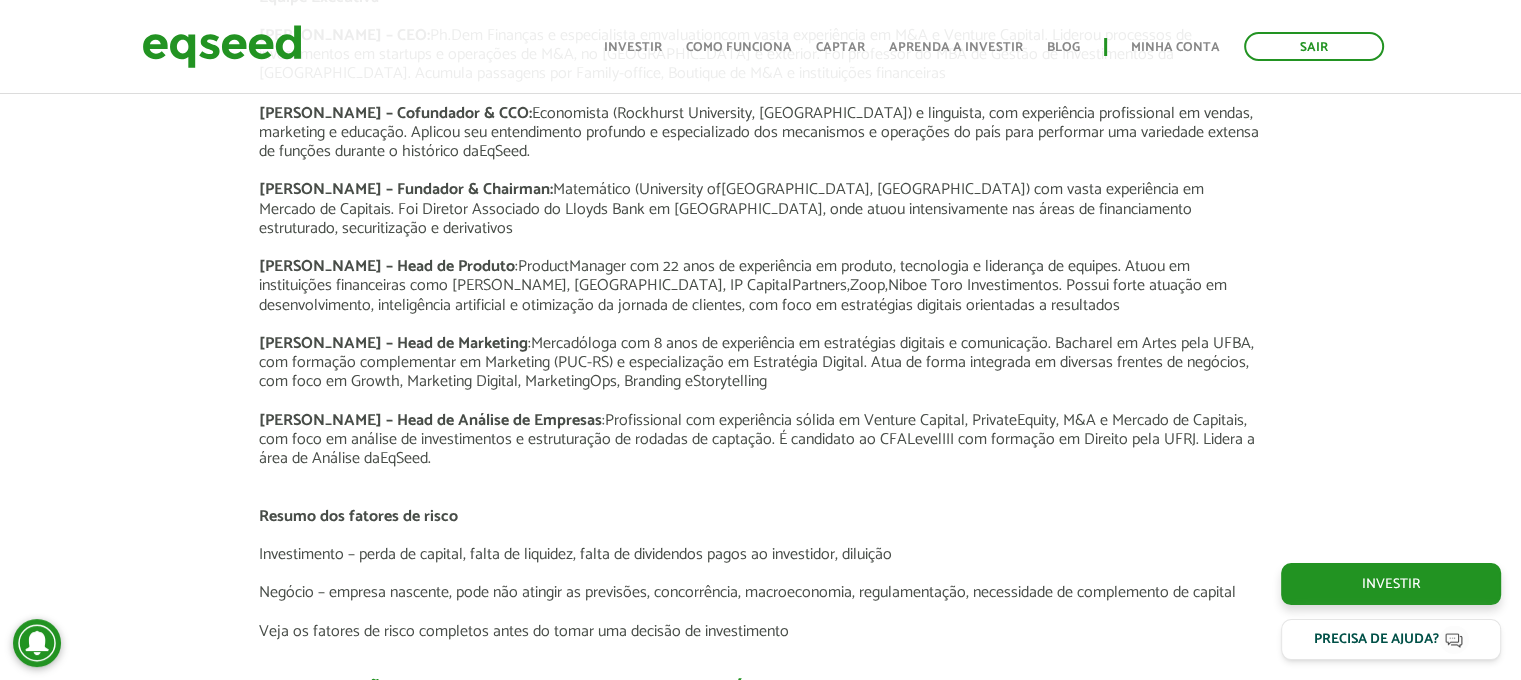 click on "Apresentação aos investidores
BAIXAR APRESENTAÇÃO
Resumo
EqSeed -  Investimentos Online em Empresas Privadas
O Negócio
A  EqSeed   é  uma  plataforma de investime ntos  online   que   conecta investidores  do Brasil inteiro  a startups criteriosamente selecionadas   em  rodadas de investimento de até R$15 milhões.
Por meio da nossa  plataforma, milhares de investidores constr oem  um portfólio diversificado  com  startups criteriosamente selecionadas  n um ambiente digital, seguro e regulado pela CVM (Comissão de Valores Mobiliários) ,  modernizando sua  estratégia de  alocação  patrimonial  com uma classe de ativos  ," at bounding box center [760, -118] 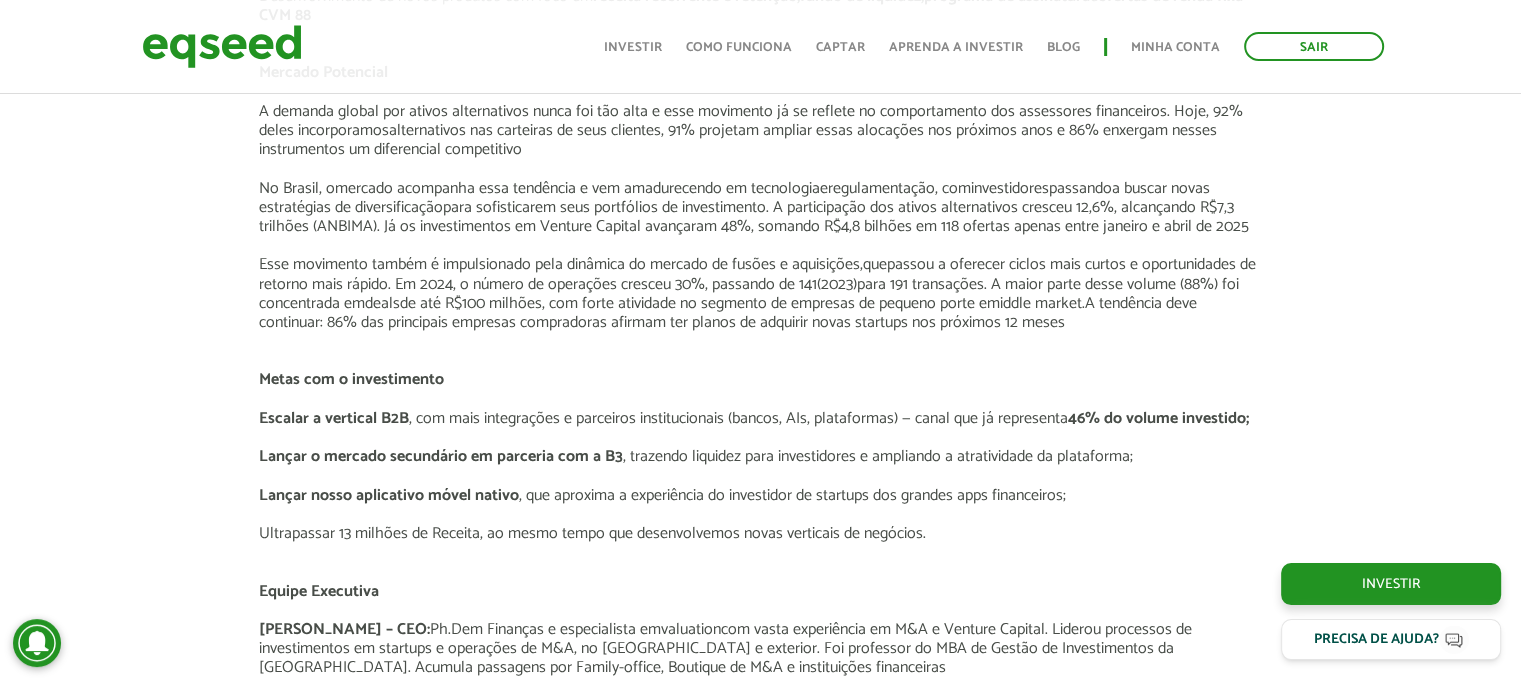 scroll, scrollTop: 2524, scrollLeft: 0, axis: vertical 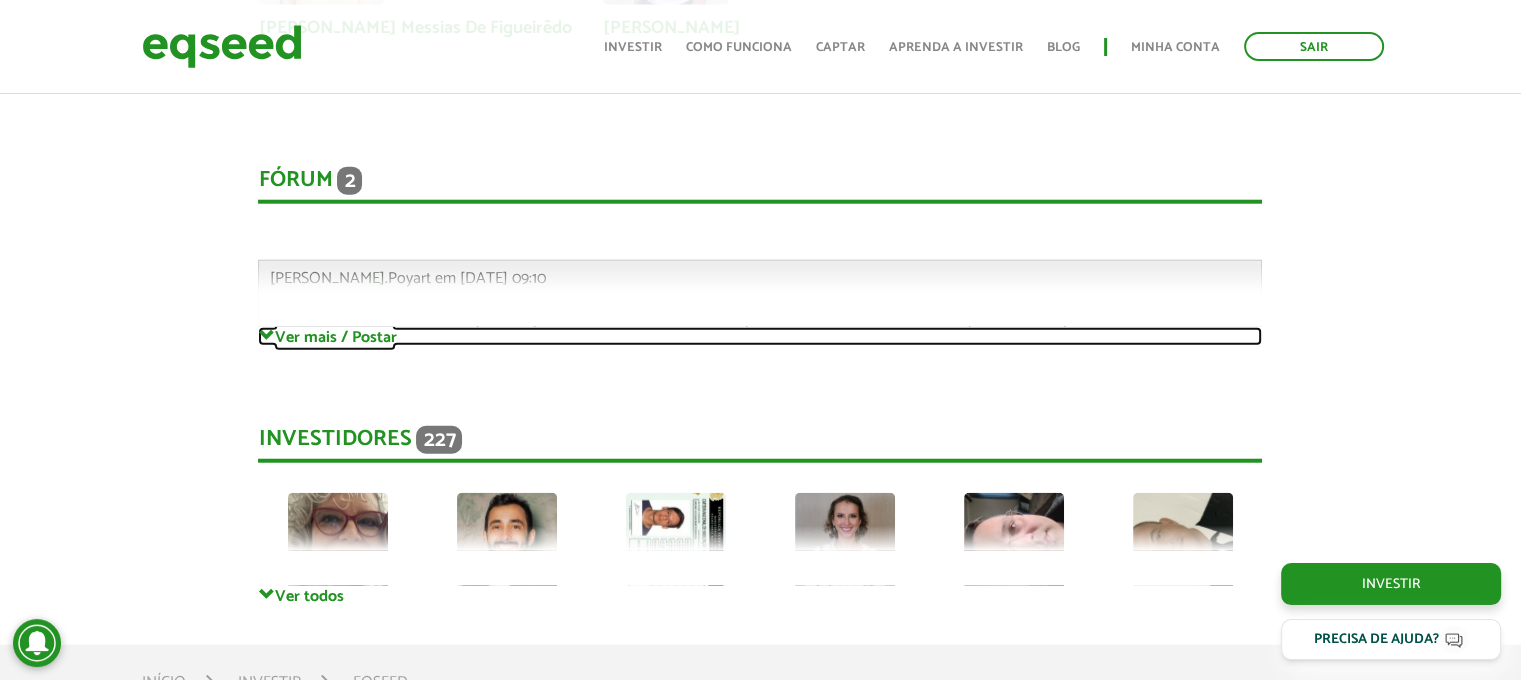 click on "Ver mais / Postar" at bounding box center [760, 336] 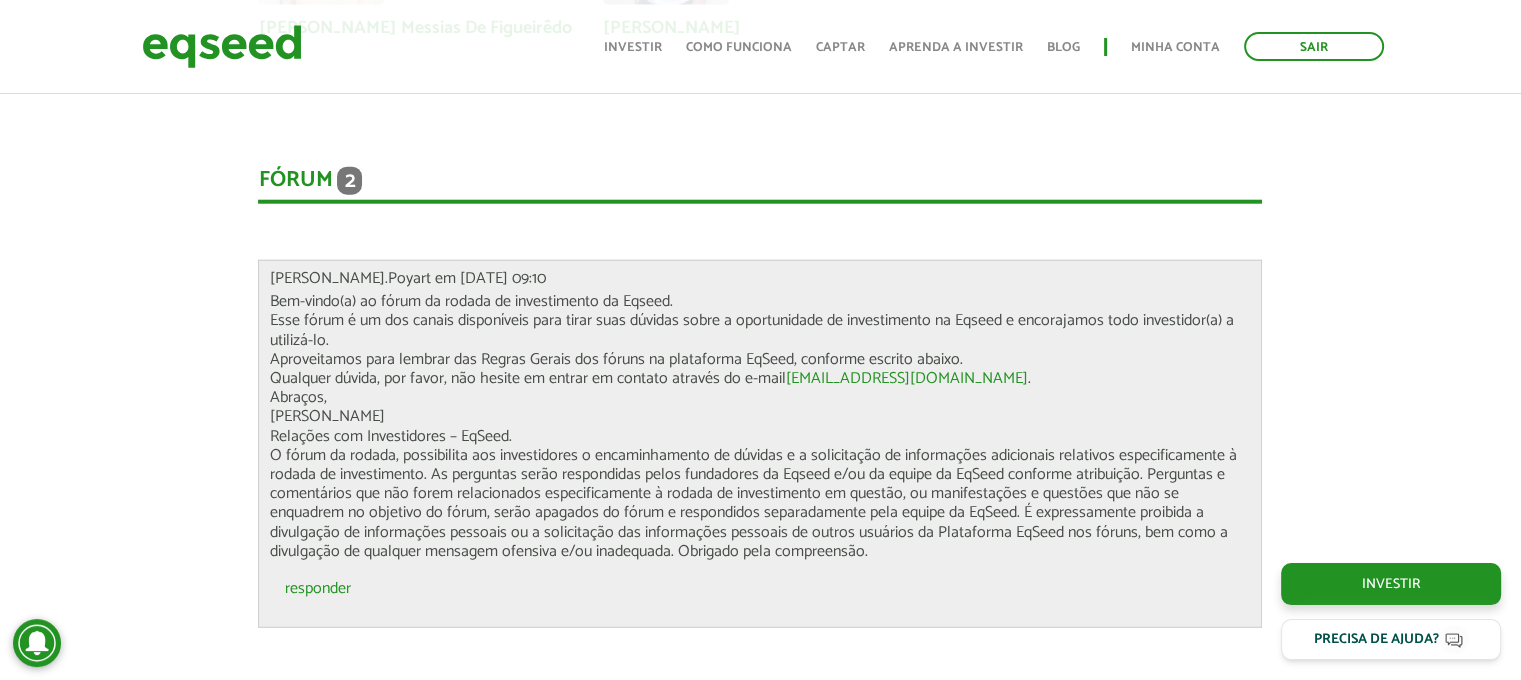 click on "Apresentação aos investidores
BAIXAR APRESENTAÇÃO
Resumo
EqSeed -  Investimentos Online em Empresas Privadas
O Negócio
A  EqSeed   é  uma  plataforma de investime ntos  online   que   conecta investidores  do Brasil inteiro  a startups criteriosamente selecionadas   em  rodadas de investimento de até R$15 milhões.
Por meio da nossa  plataforma, milhares de investidores constr oem  um portfólio diversificado  com  startups criteriosamente selecionadas  n um ambiente digital, seguro e regulado pela CVM (Comissão de Valores Mobiliários) ,  modernizando sua  estratégia de  alocação  patrimonial  com uma classe de ativos  ," at bounding box center (760, -1065) 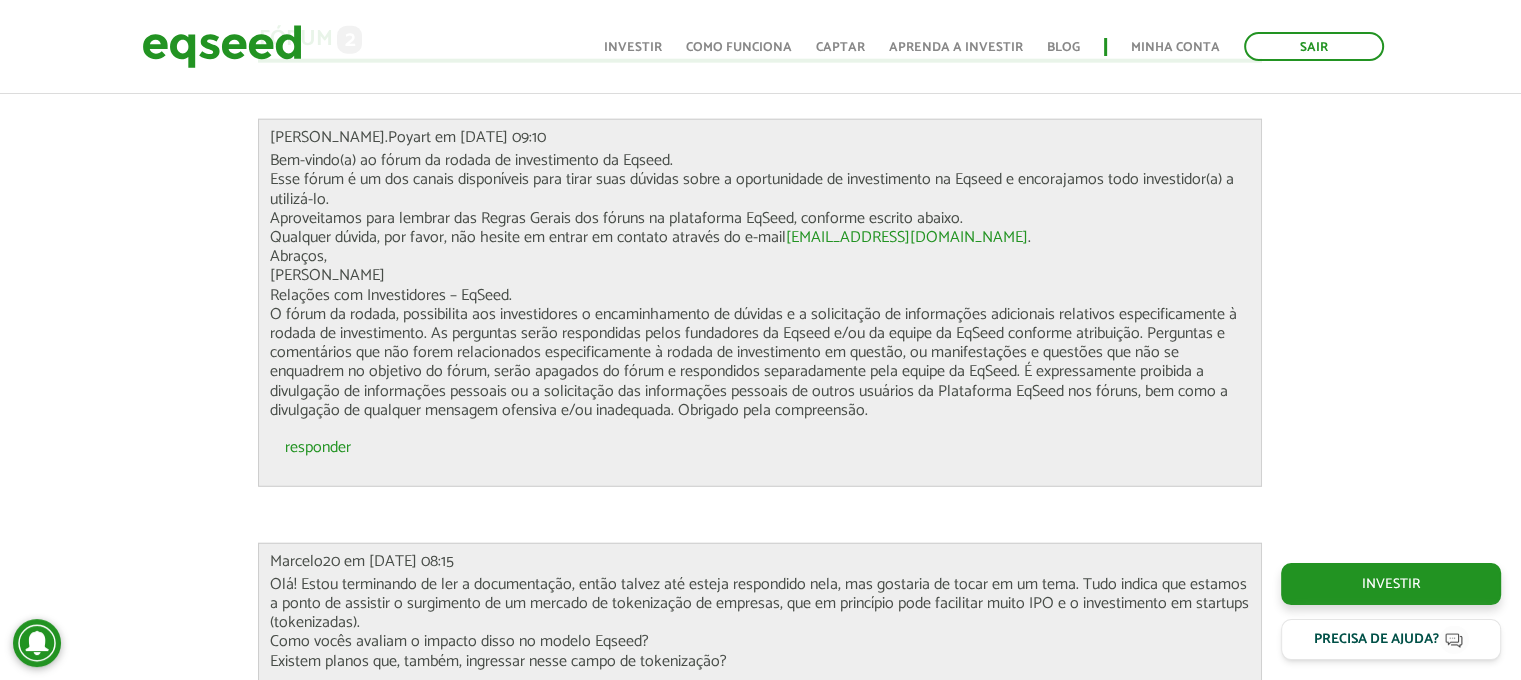 scroll, scrollTop: 5204, scrollLeft: 0, axis: vertical 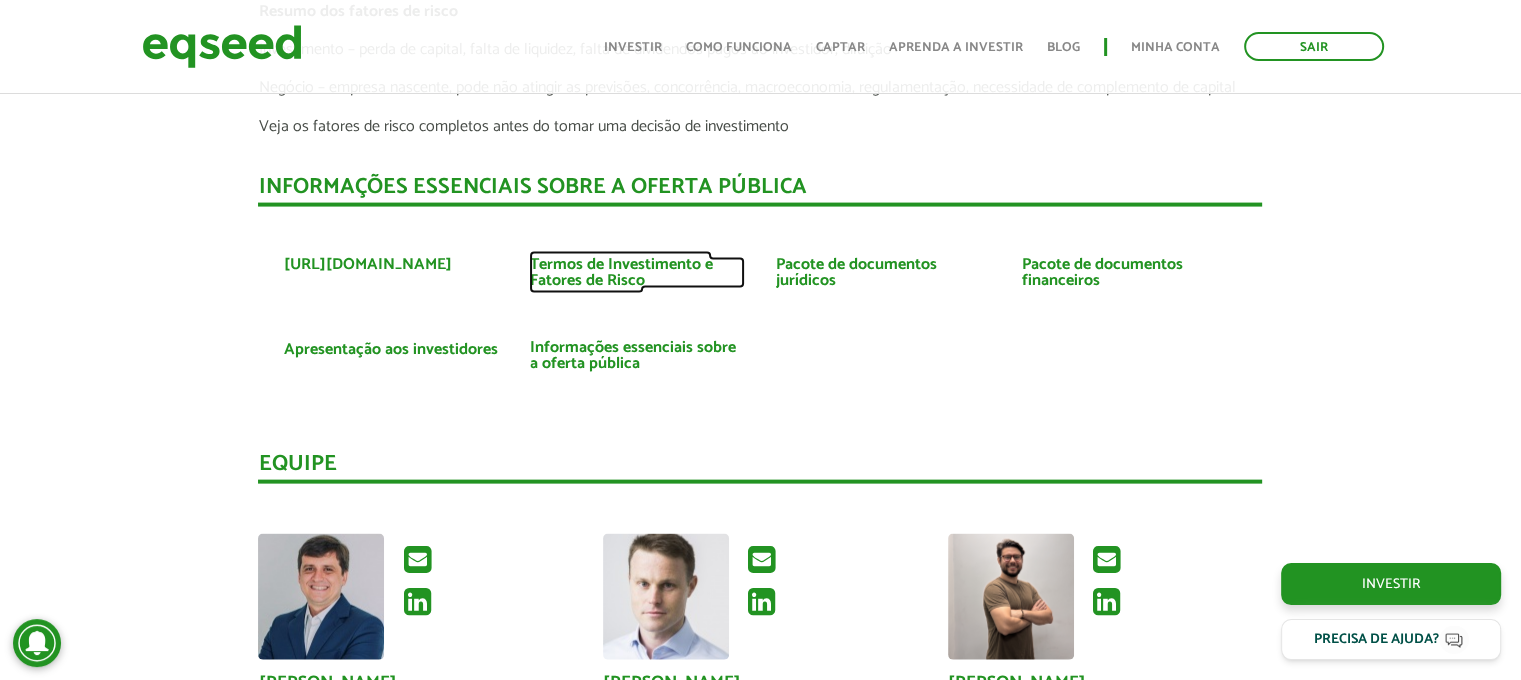 click on "Termos de Investimento e Fatores de Risco" at bounding box center (637, 273) 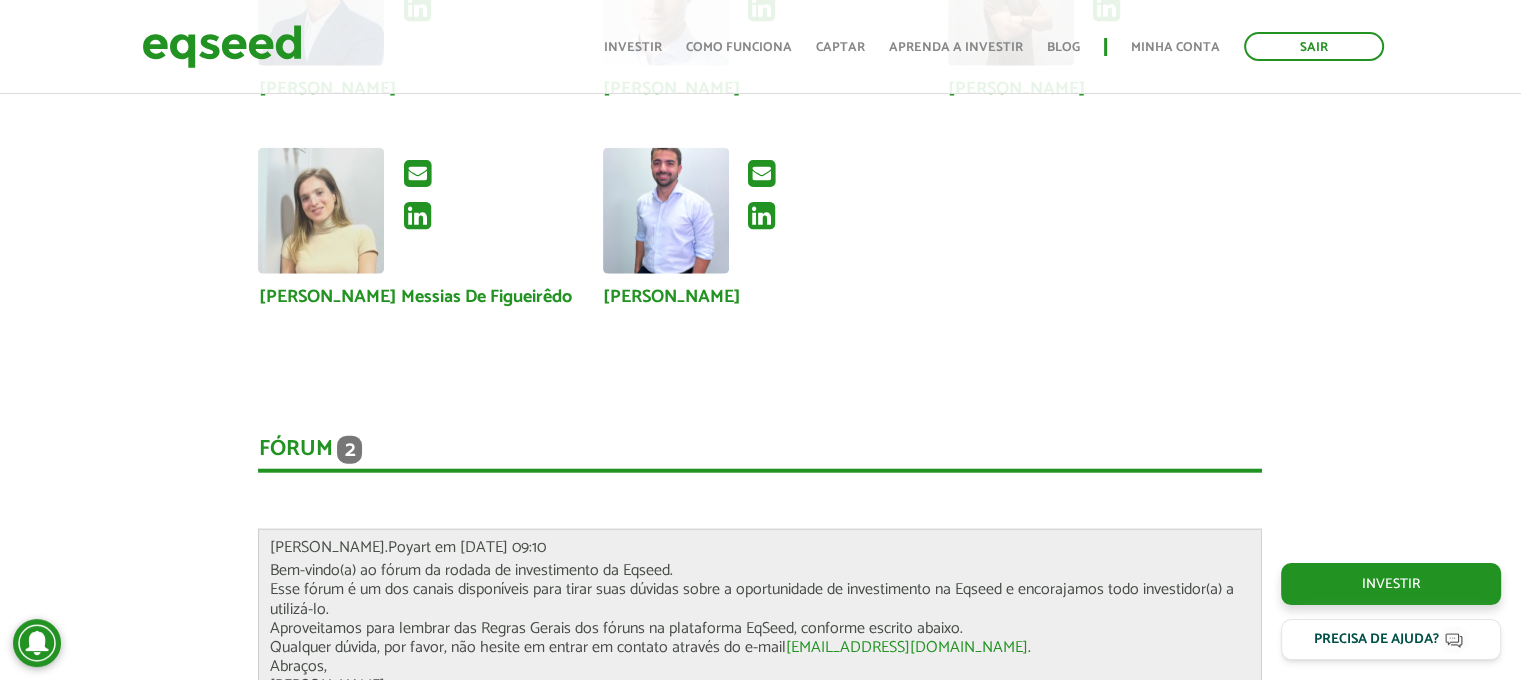 scroll, scrollTop: 5404, scrollLeft: 0, axis: vertical 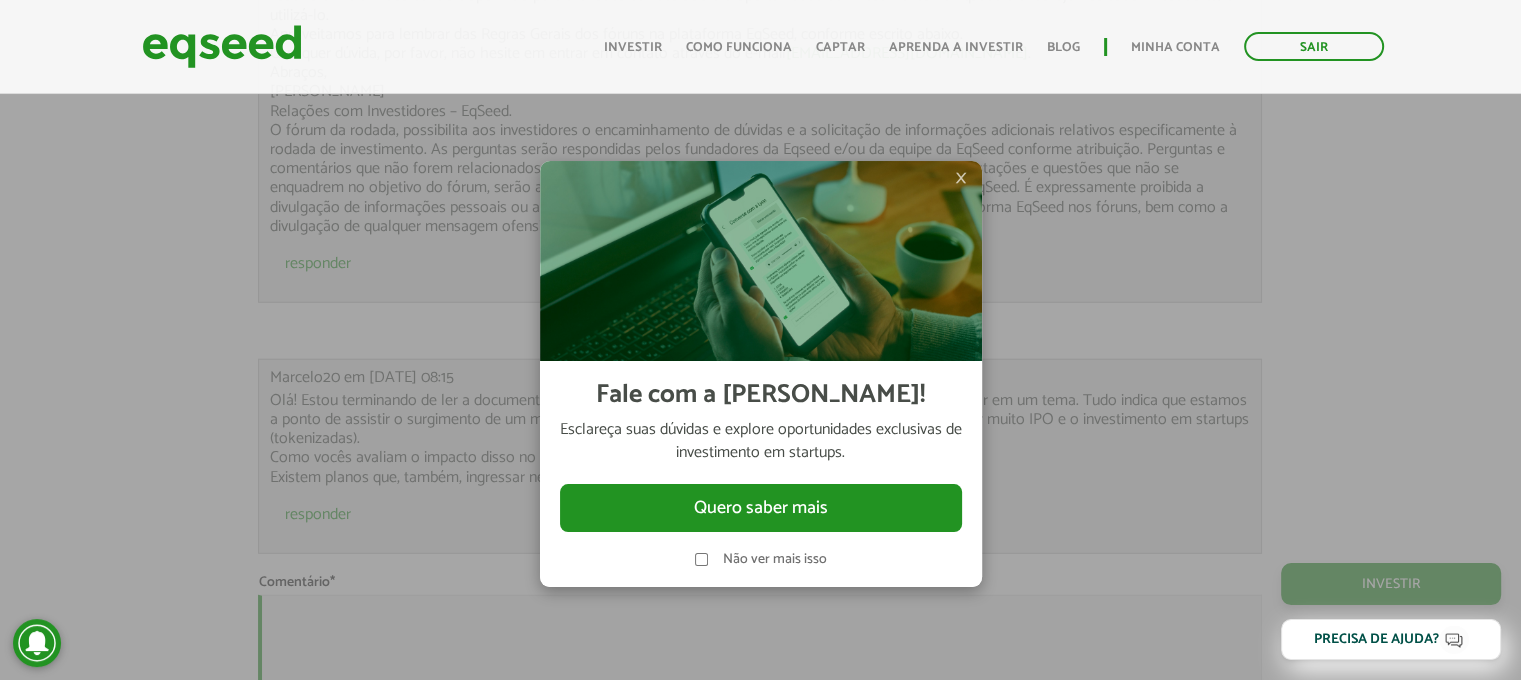 click on "×" at bounding box center [961, 178] 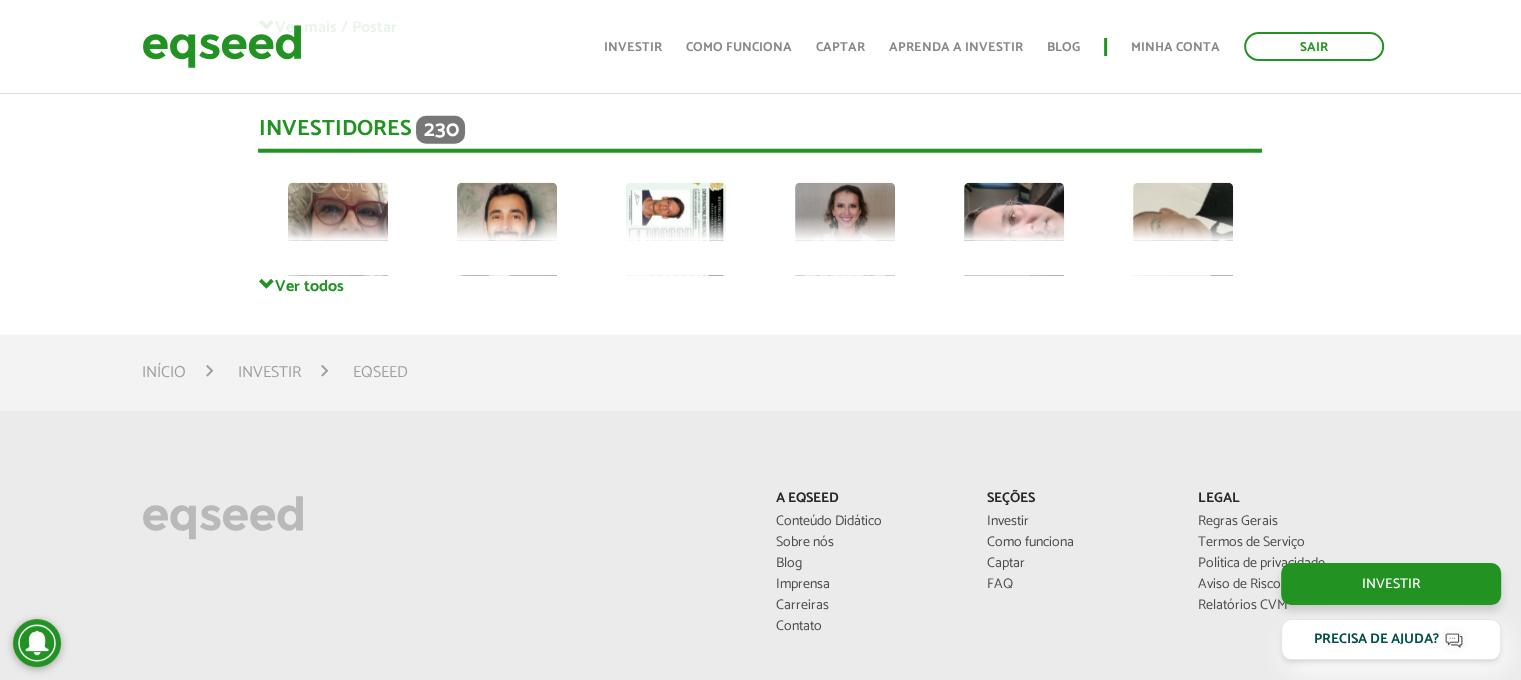 scroll, scrollTop: 5389, scrollLeft: 0, axis: vertical 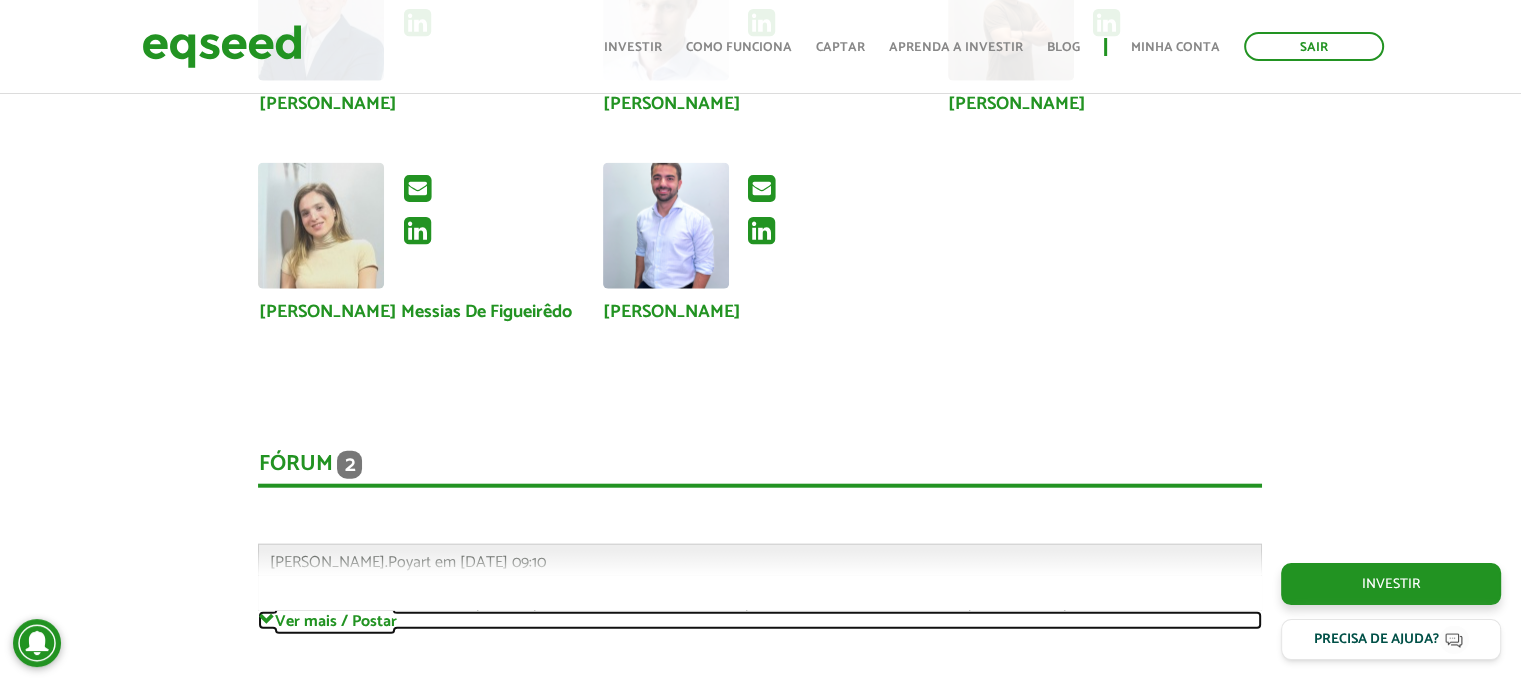 click on "Ver mais / Postar" at bounding box center [760, 620] 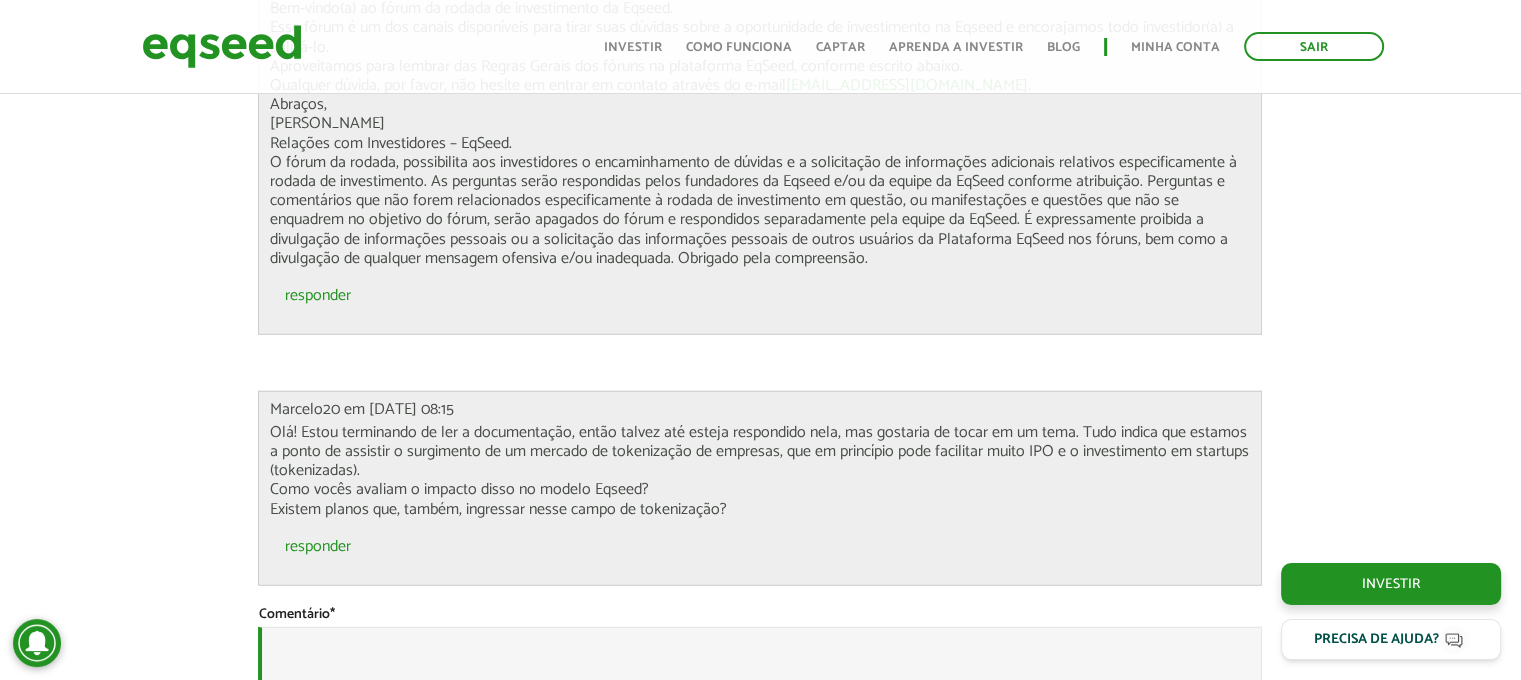 scroll, scrollTop: 5380, scrollLeft: 0, axis: vertical 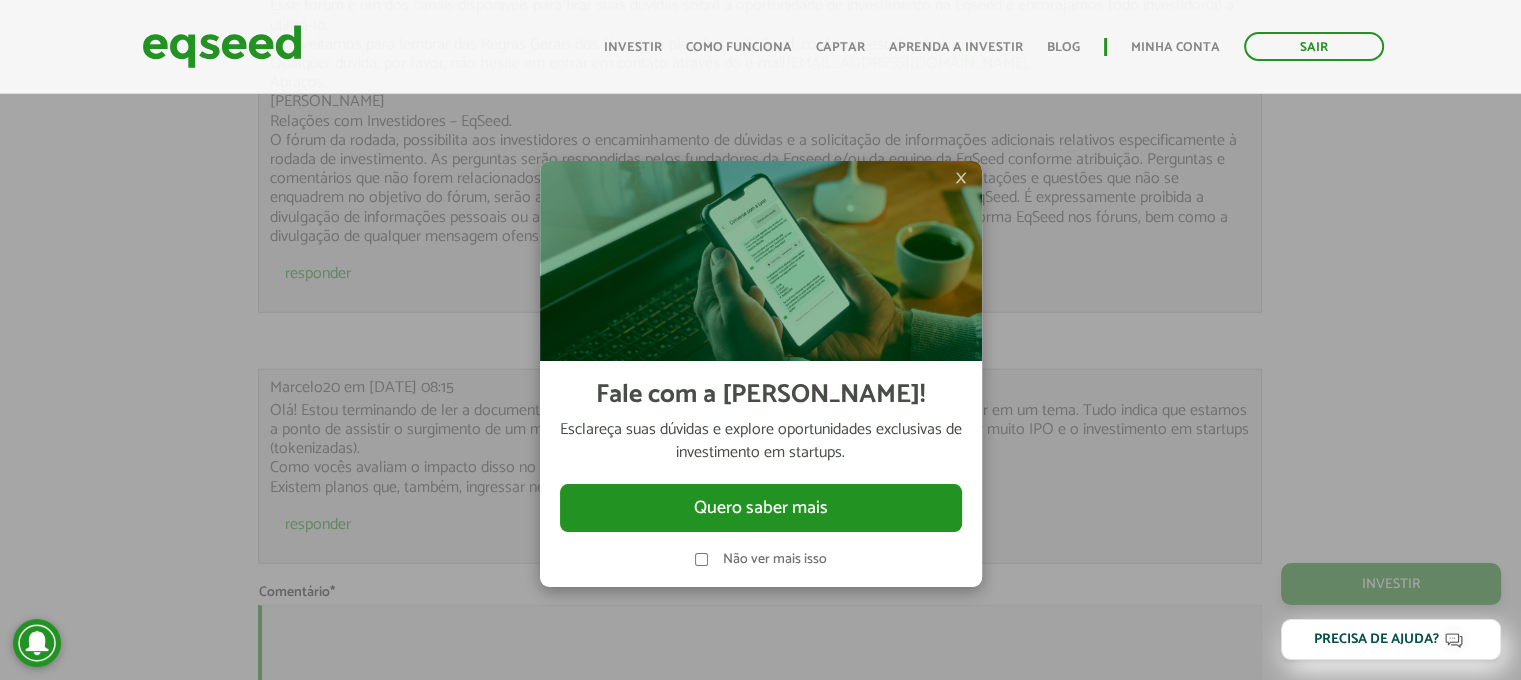 click on "×" at bounding box center [961, 178] 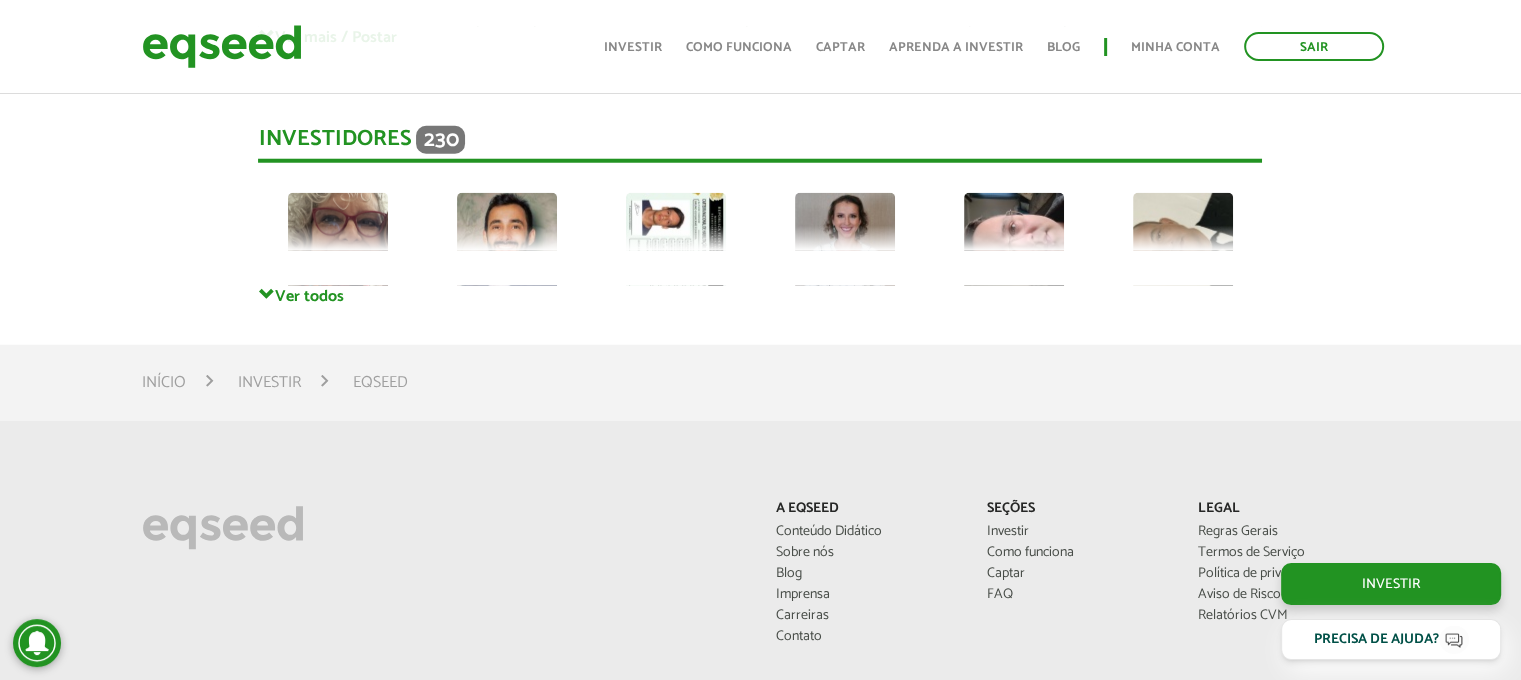 scroll, scrollTop: 5379, scrollLeft: 0, axis: vertical 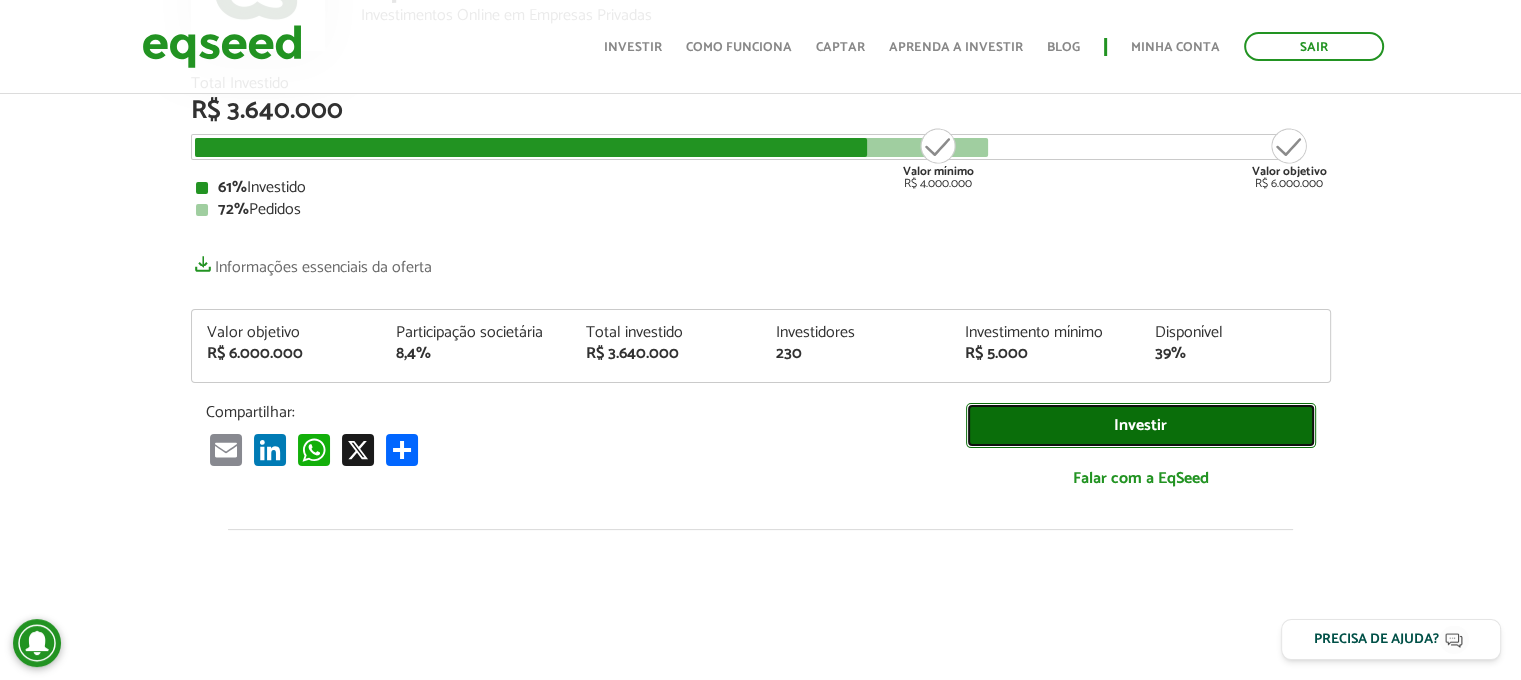 click on "Investir" at bounding box center [1141, 425] 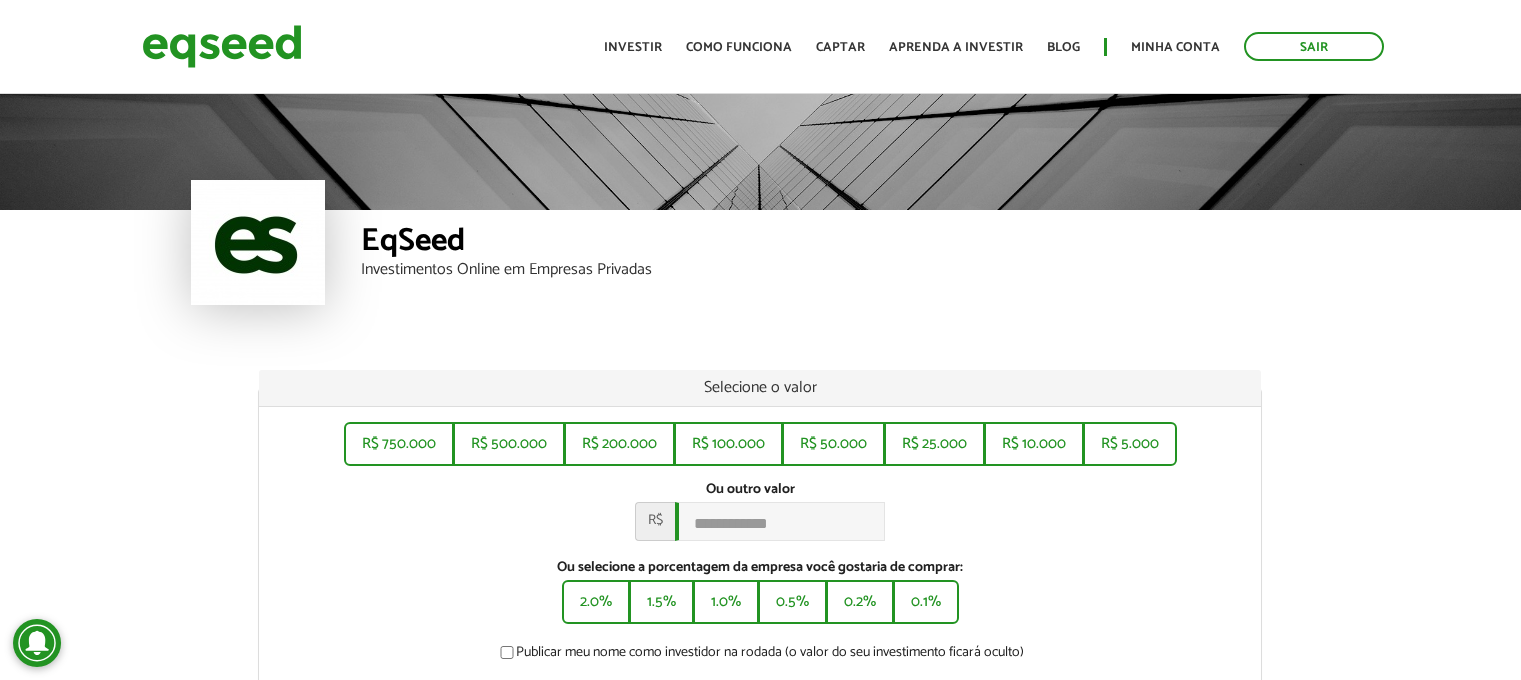 scroll, scrollTop: 0, scrollLeft: 0, axis: both 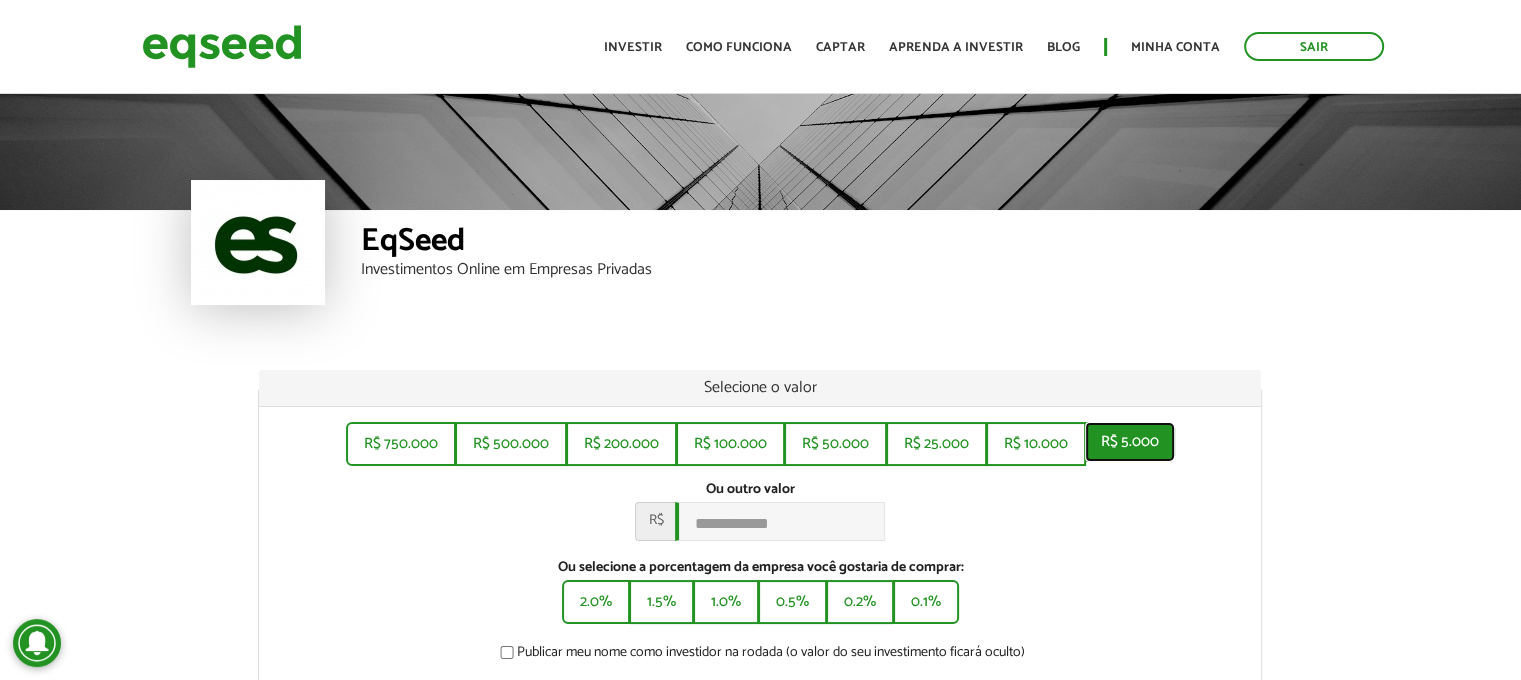 click on "R$ 5.000" at bounding box center (1130, 442) 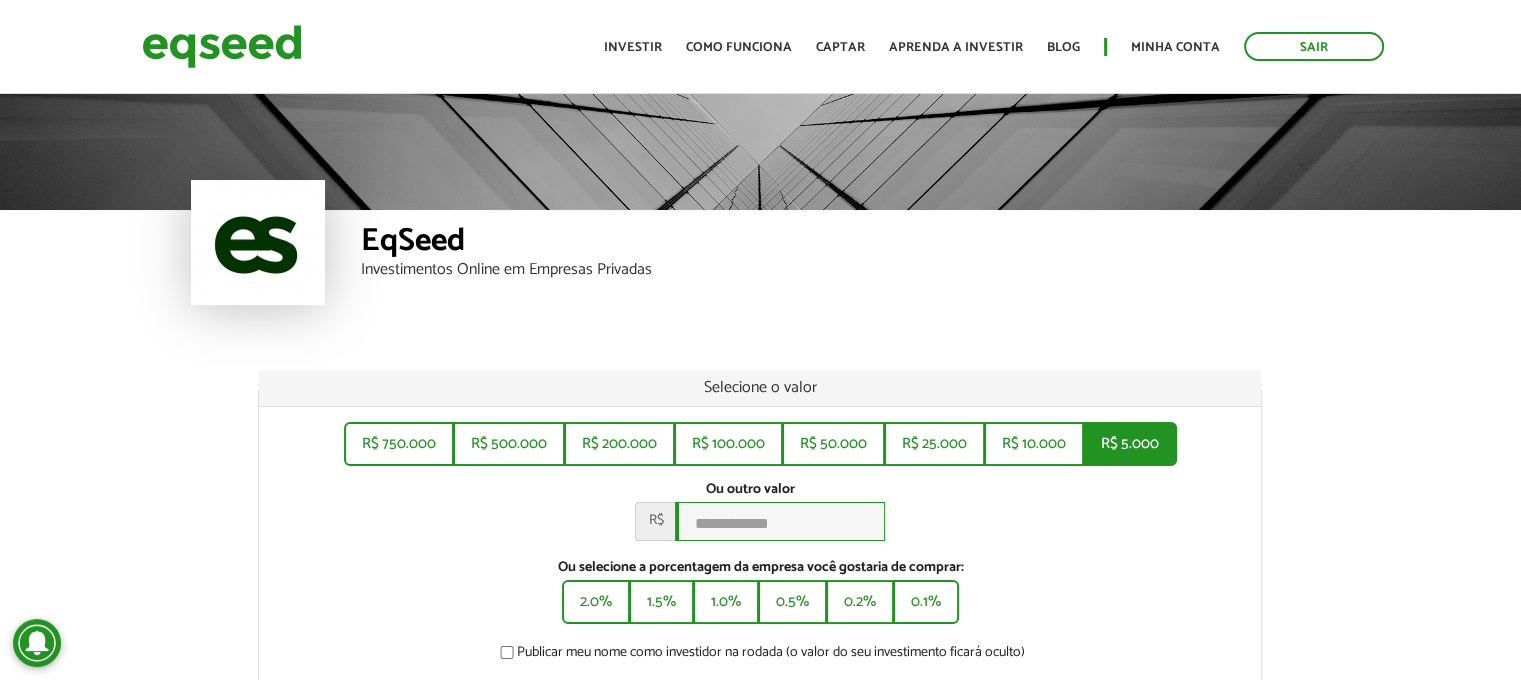 type on "*****" 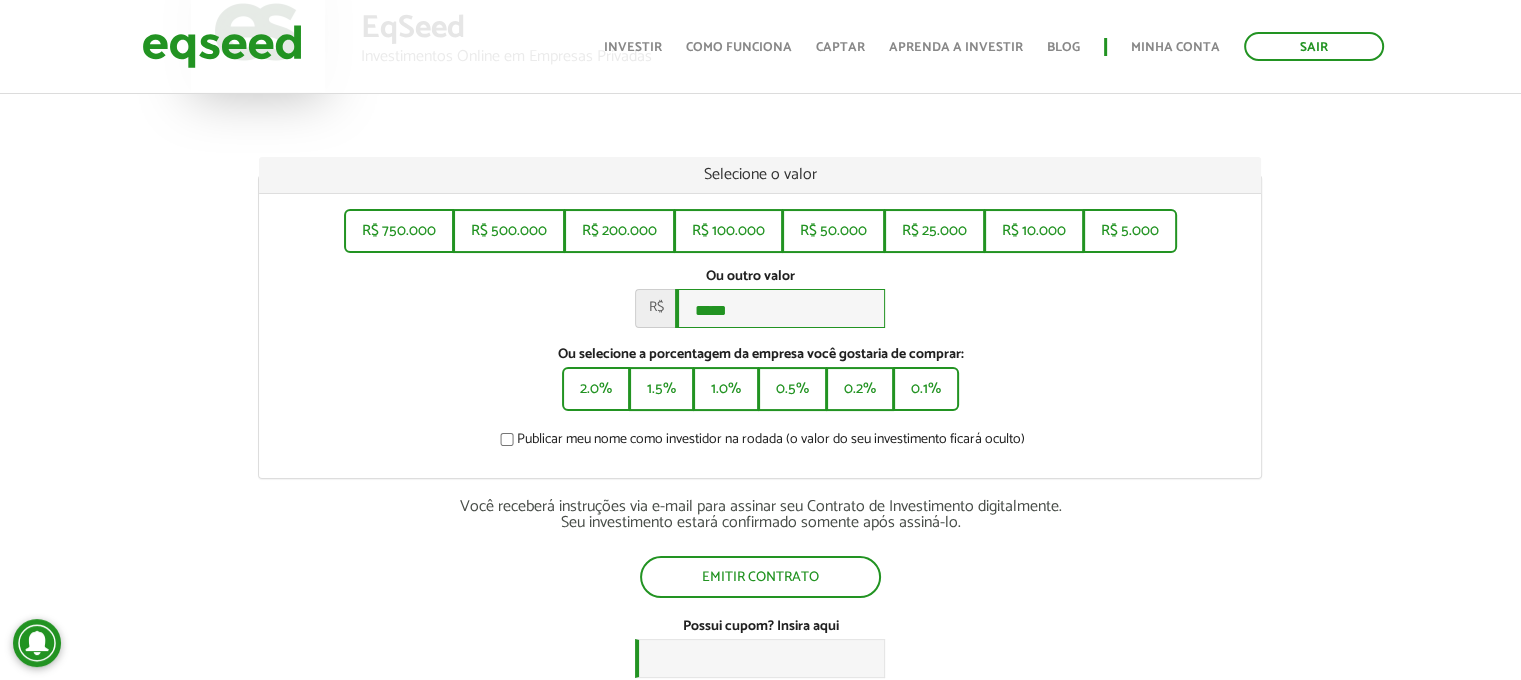 scroll, scrollTop: 217, scrollLeft: 0, axis: vertical 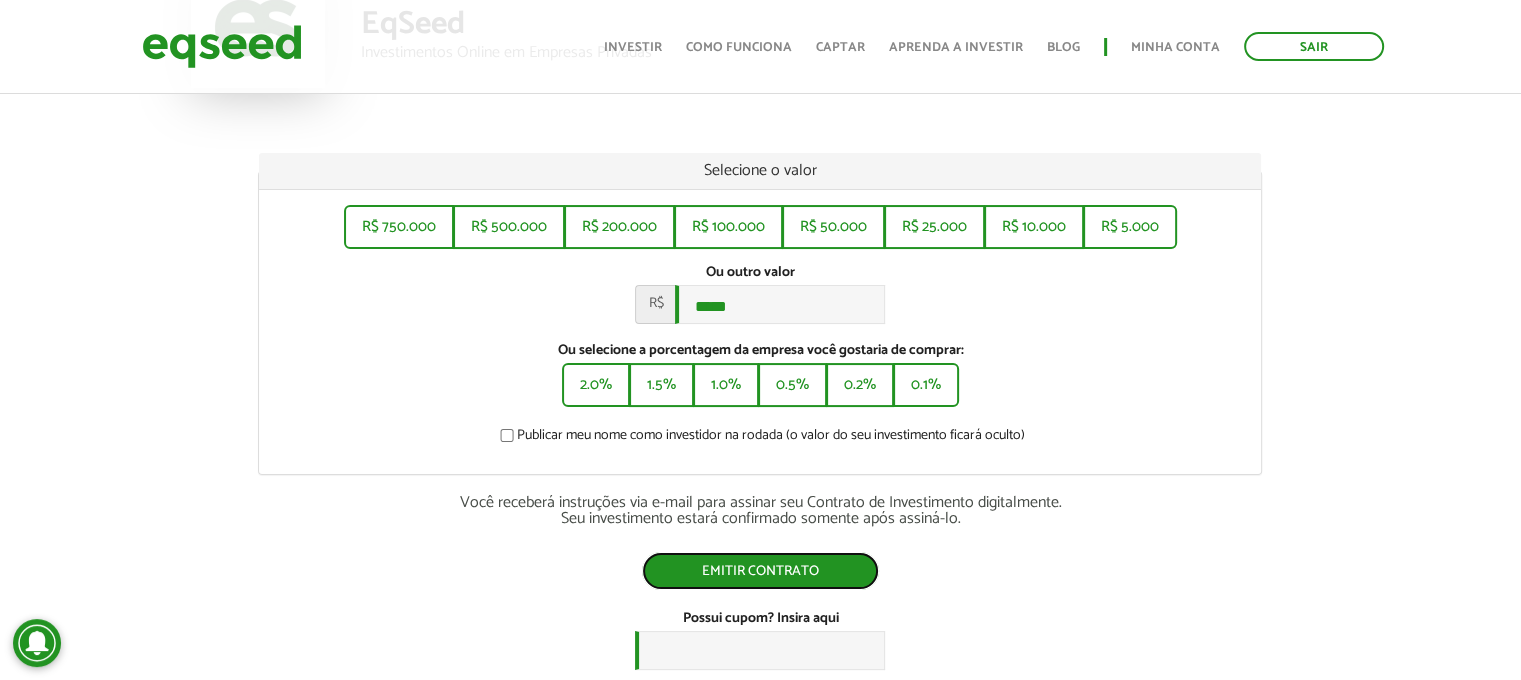 click on "Emitir contrato" at bounding box center (760, 571) 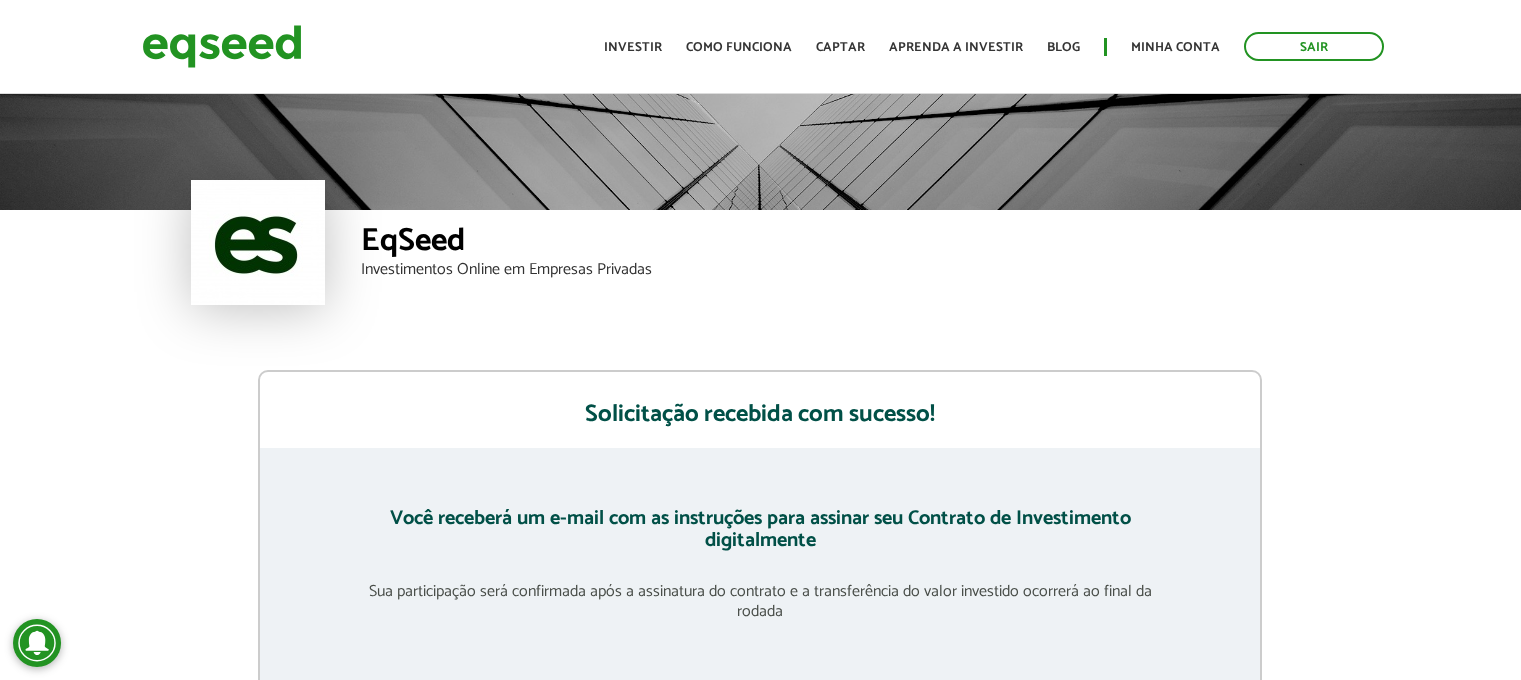 scroll, scrollTop: 0, scrollLeft: 0, axis: both 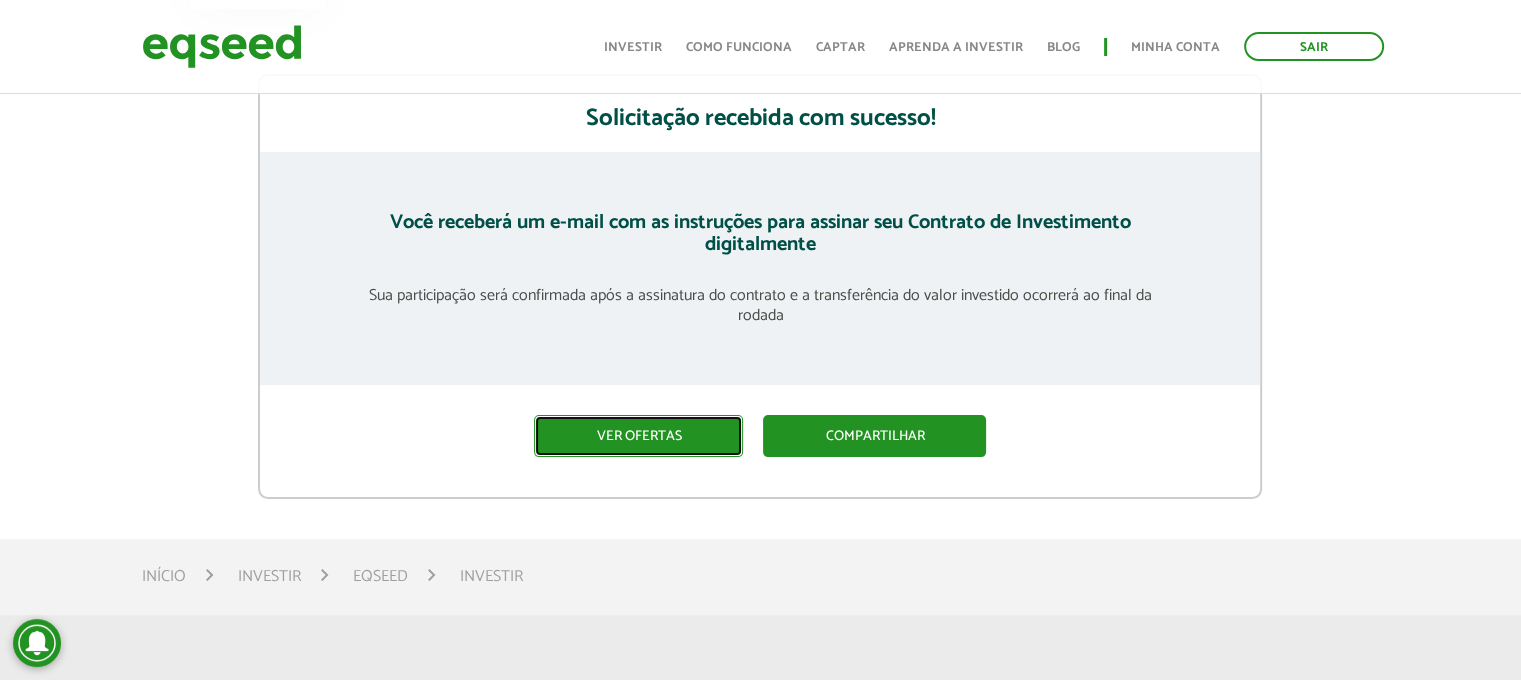 click on "Ver ofertas" at bounding box center [638, 436] 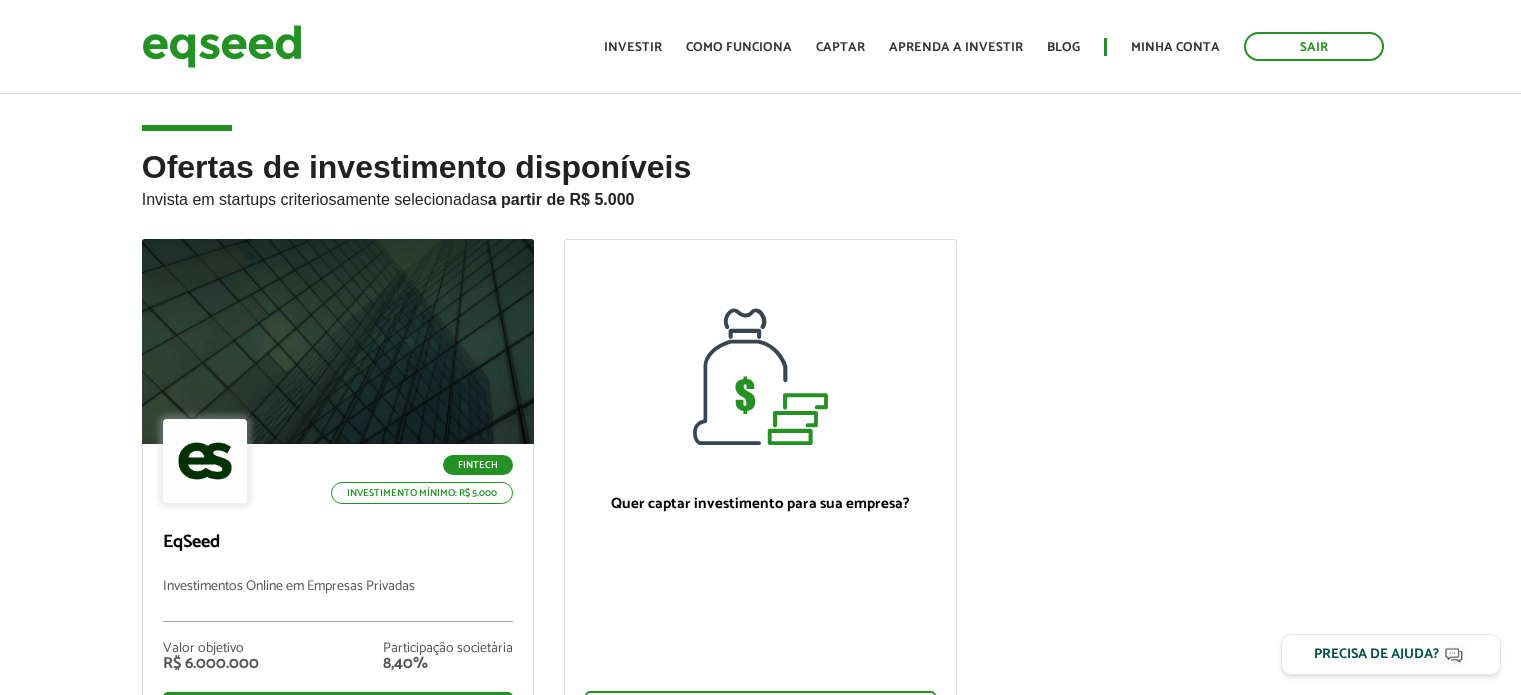 scroll, scrollTop: 0, scrollLeft: 0, axis: both 